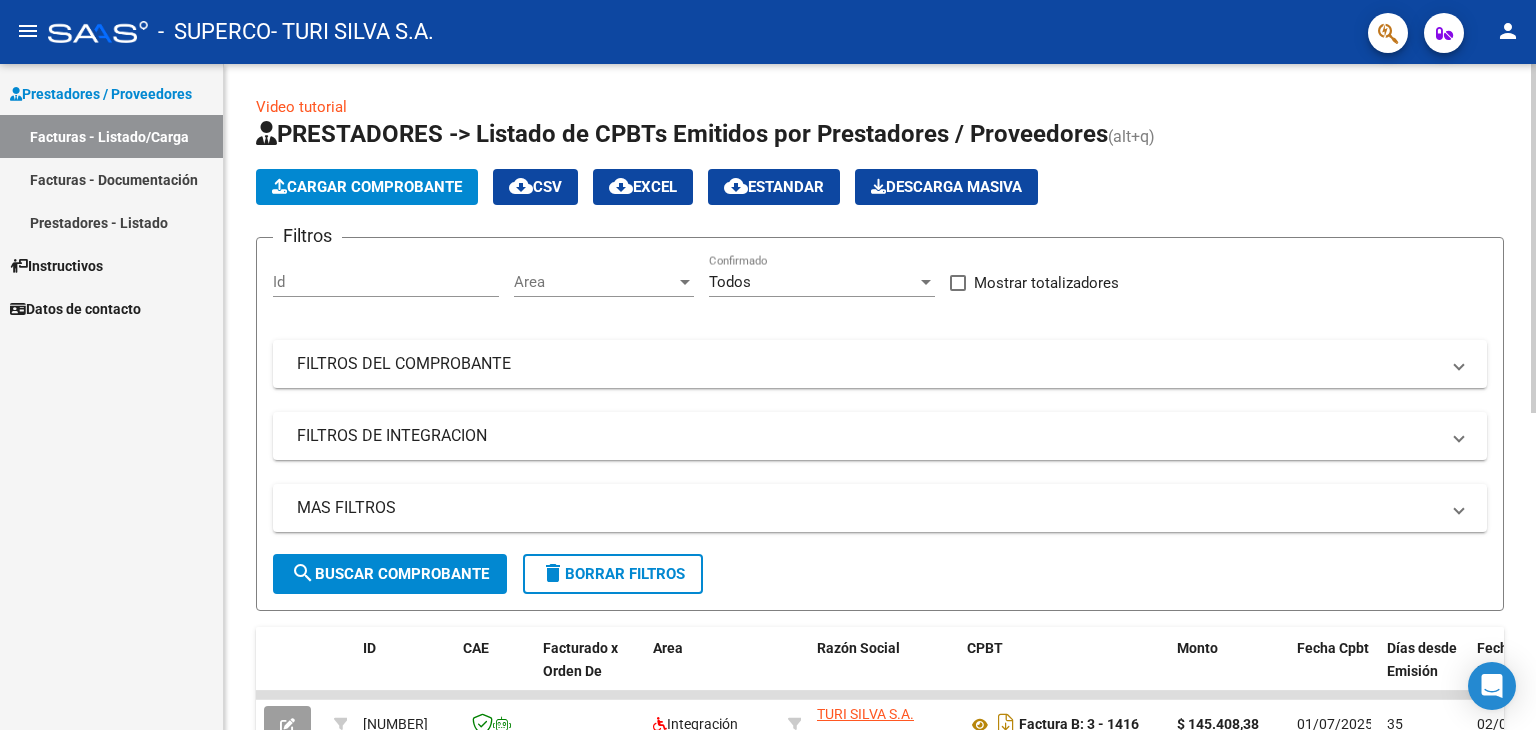 scroll, scrollTop: 0, scrollLeft: 0, axis: both 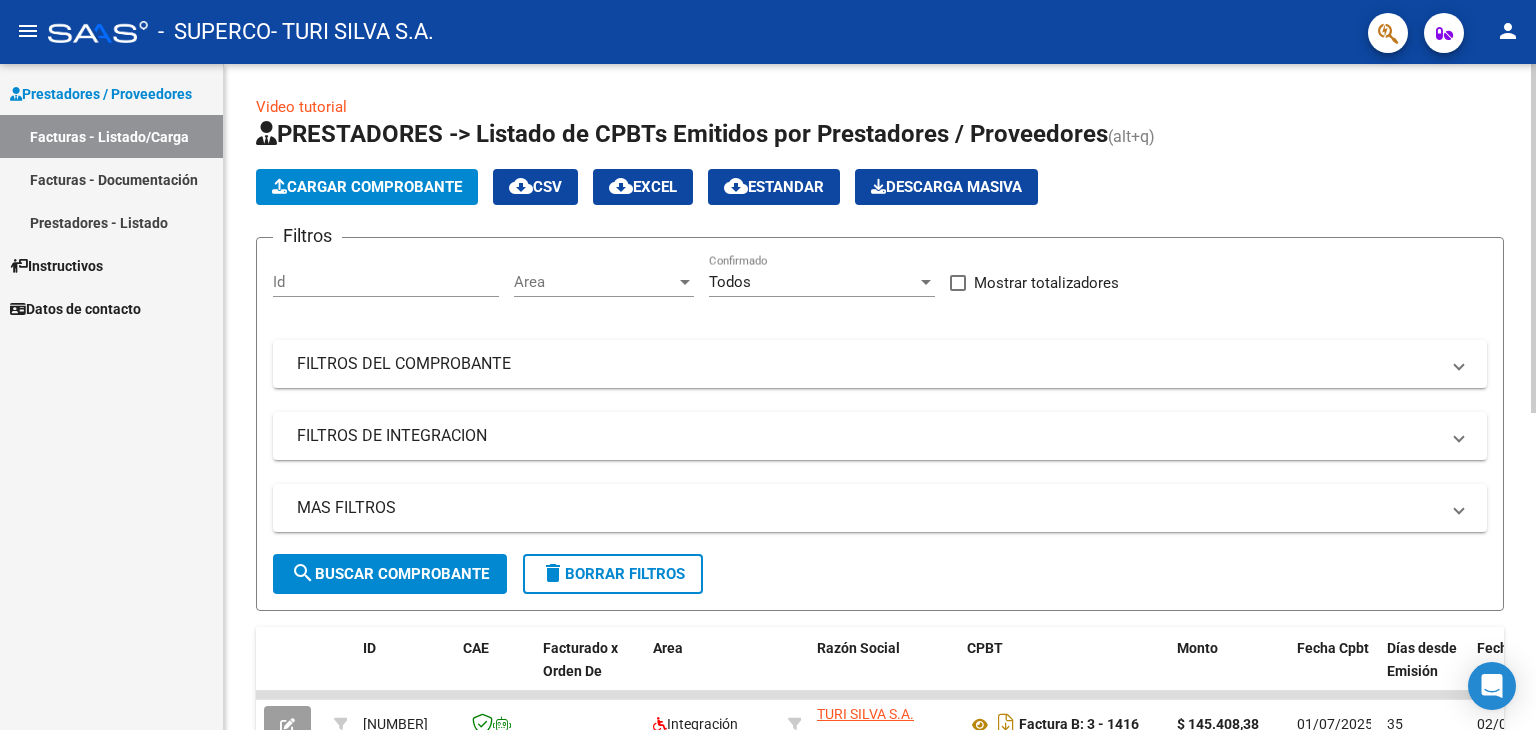 click on "Cargar Comprobante" 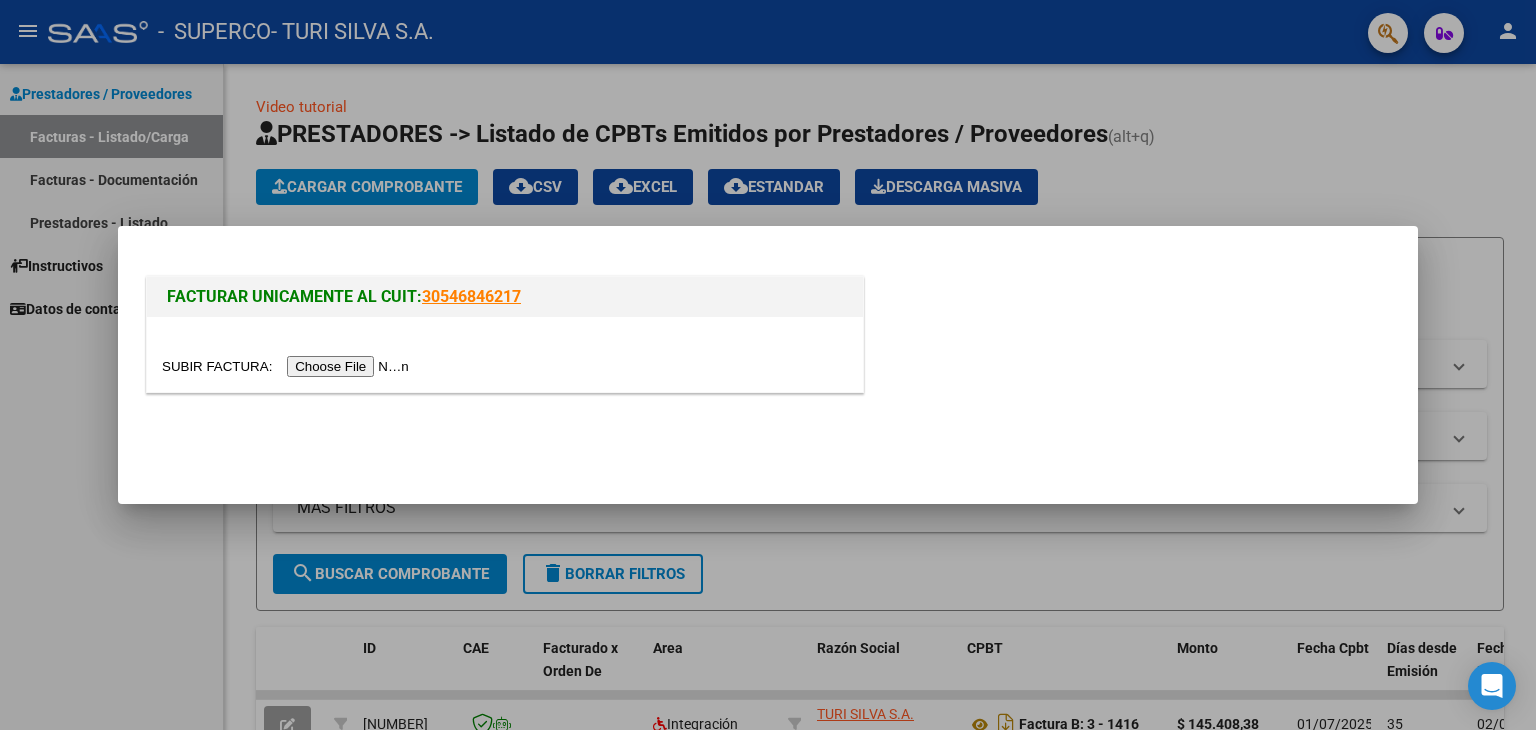 click at bounding box center [288, 366] 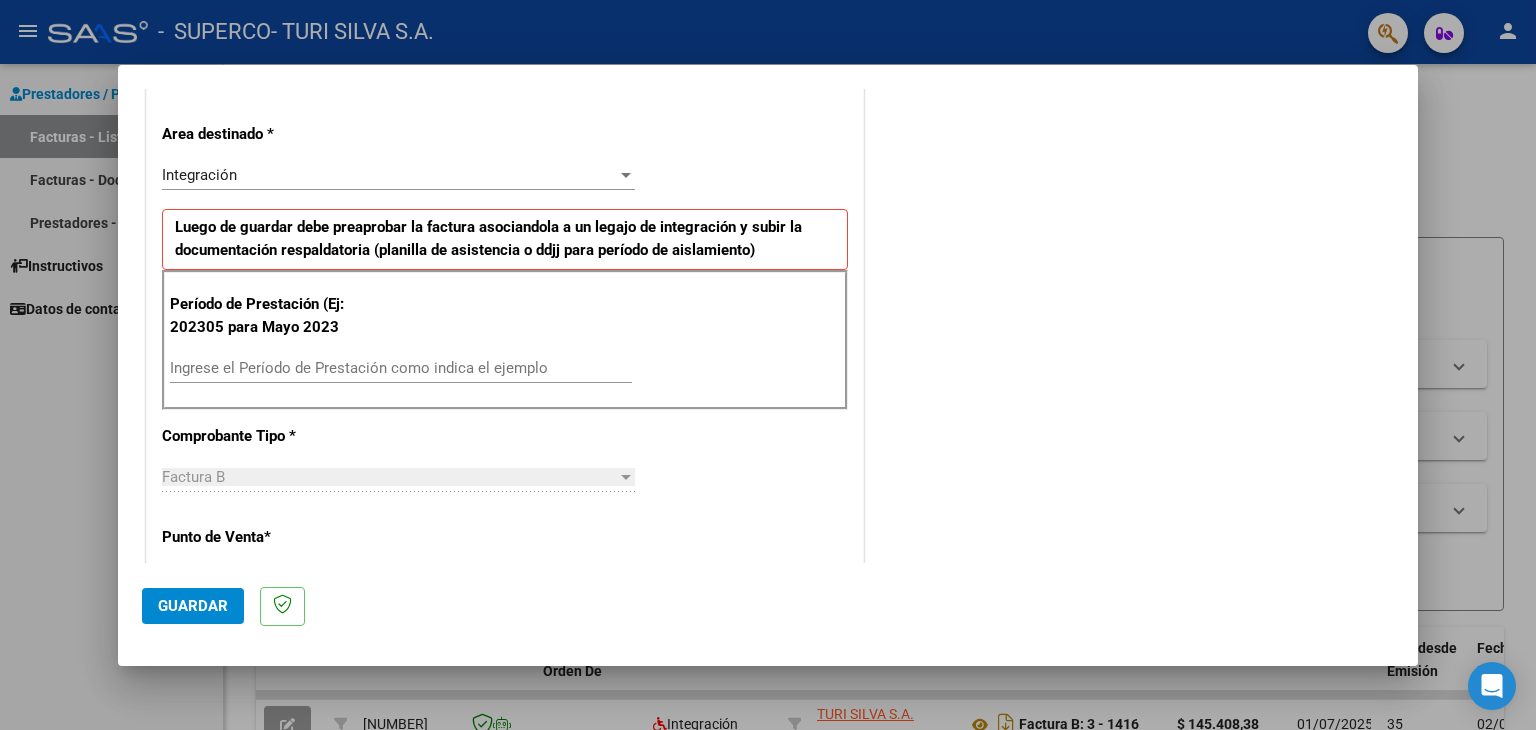 scroll, scrollTop: 500, scrollLeft: 0, axis: vertical 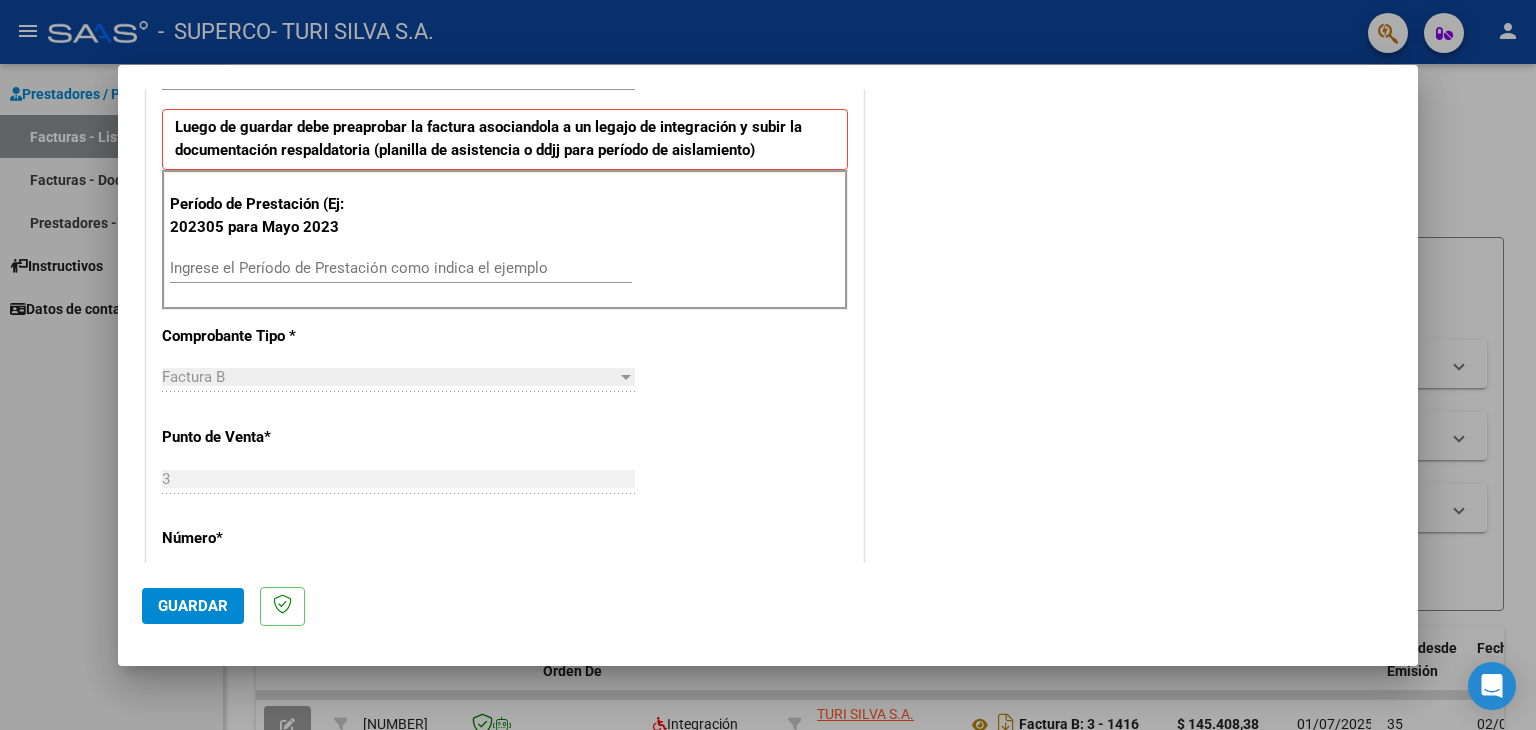 click on "Ingrese el Período de Prestación como indica el ejemplo" at bounding box center [401, 268] 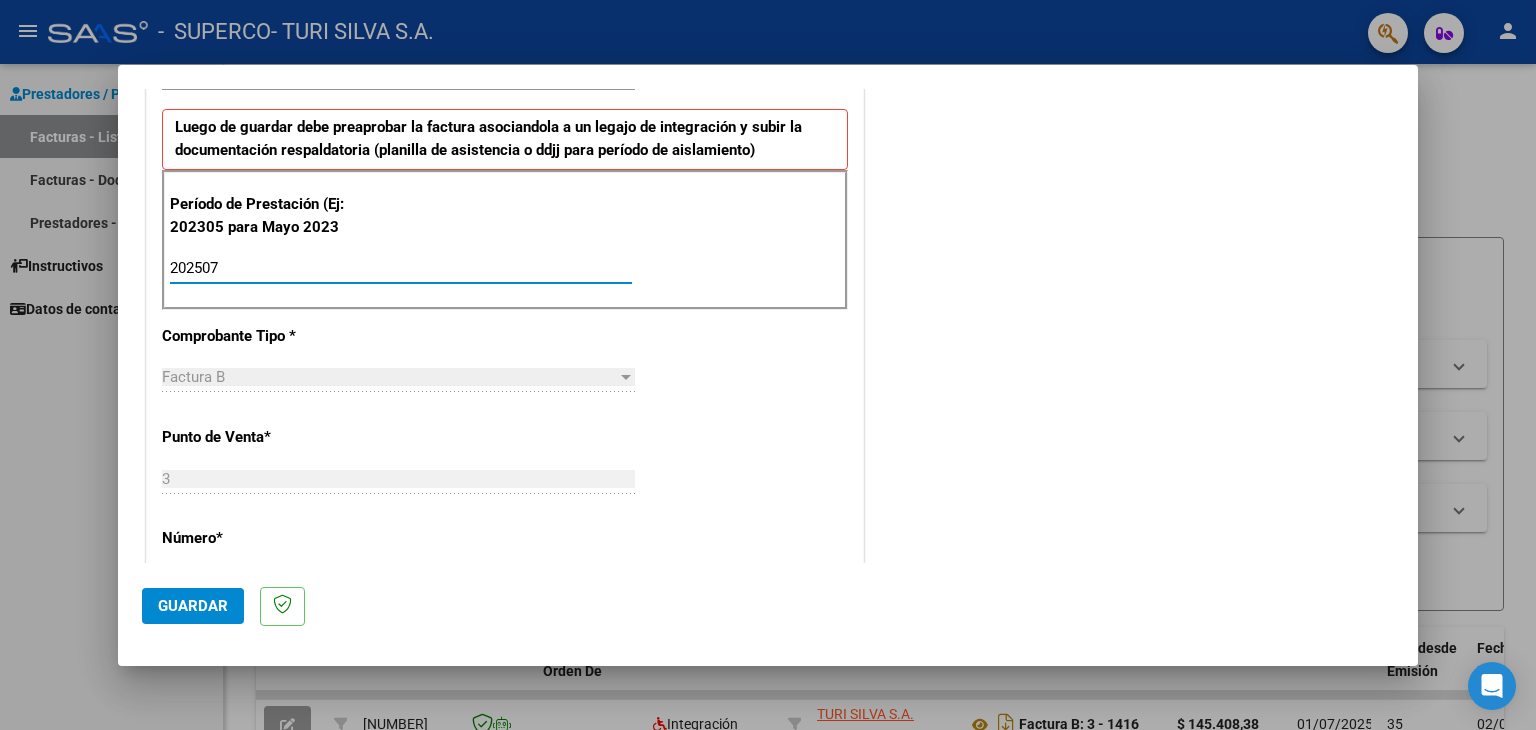 type on "202507" 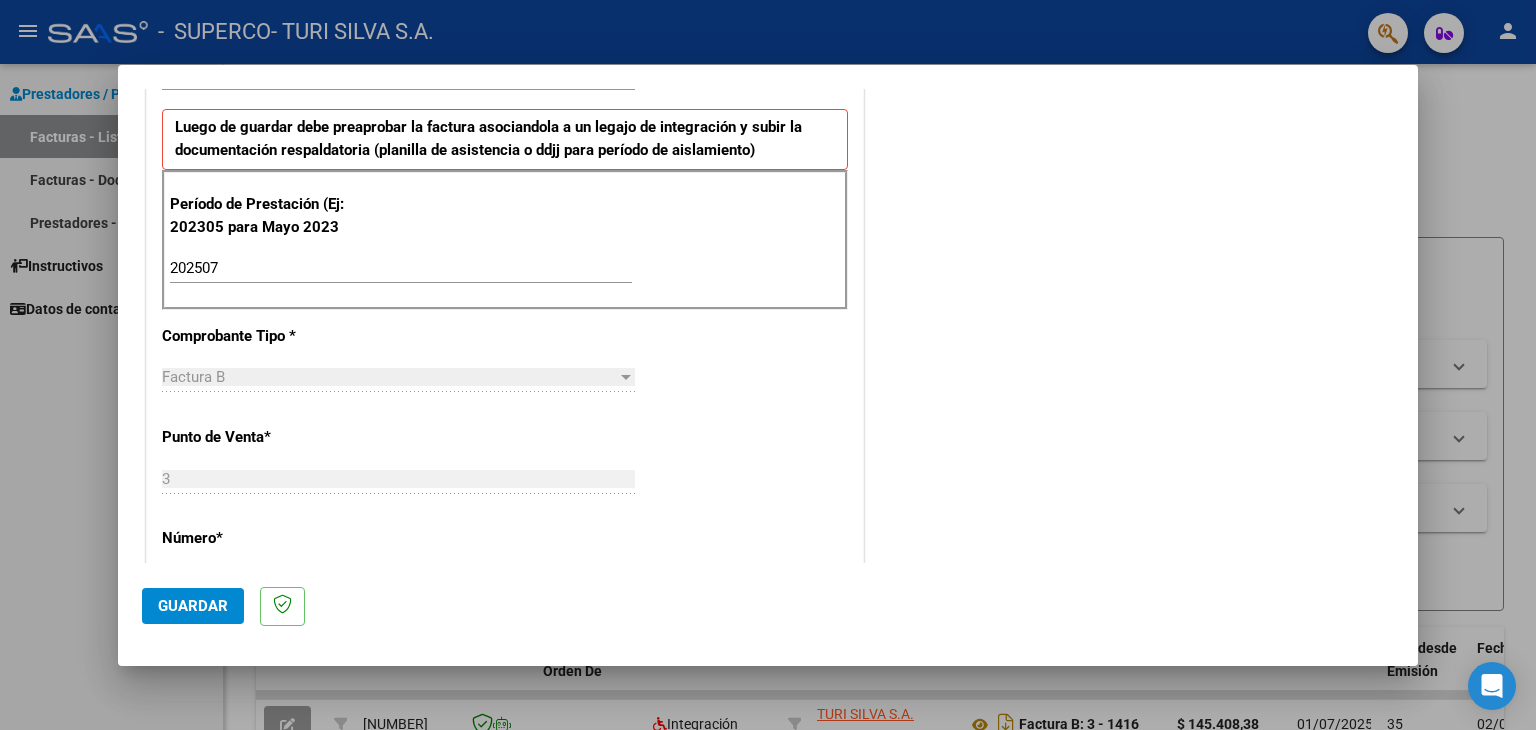 scroll, scrollTop: 1220, scrollLeft: 0, axis: vertical 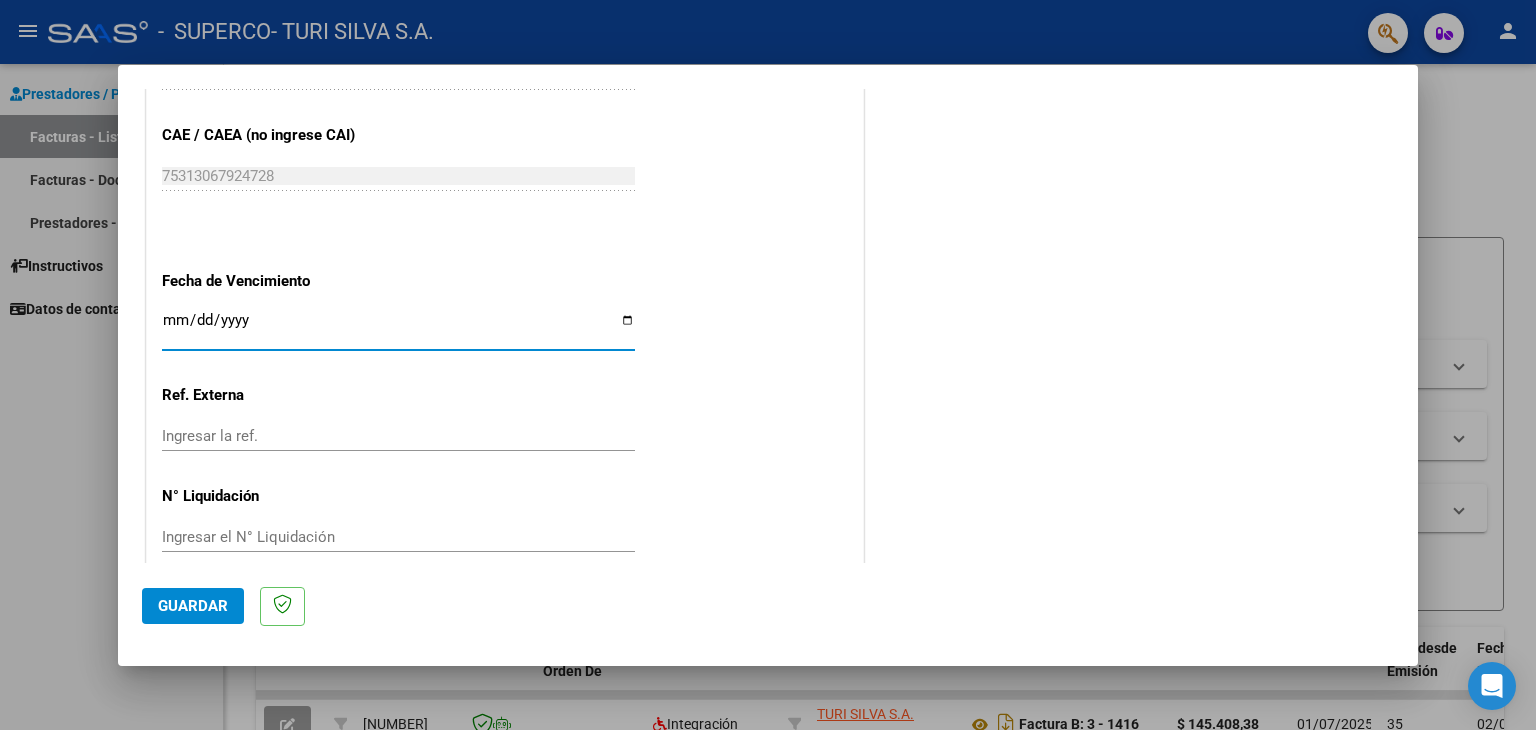 click on "Ingresar la fecha" 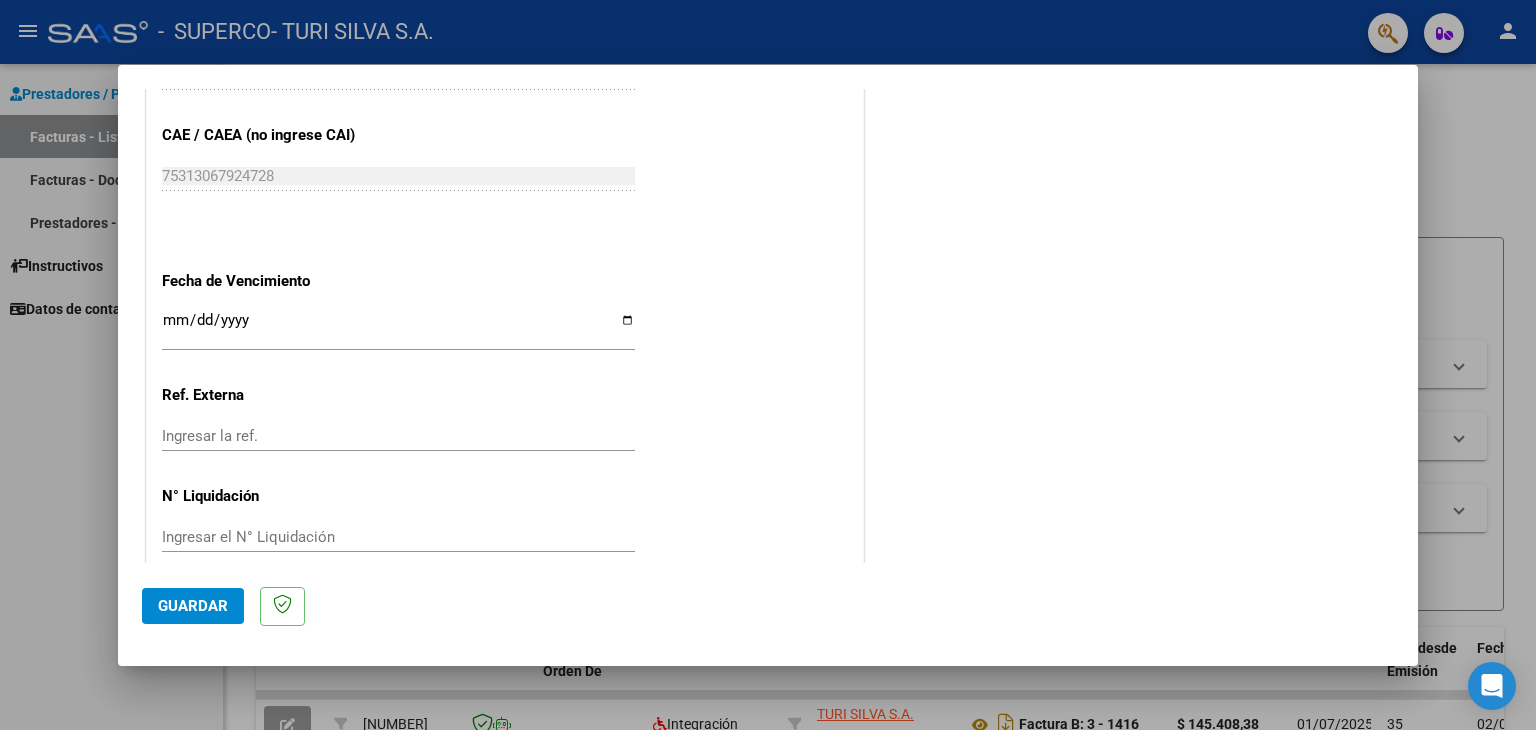 click on "Ingresar la fecha" 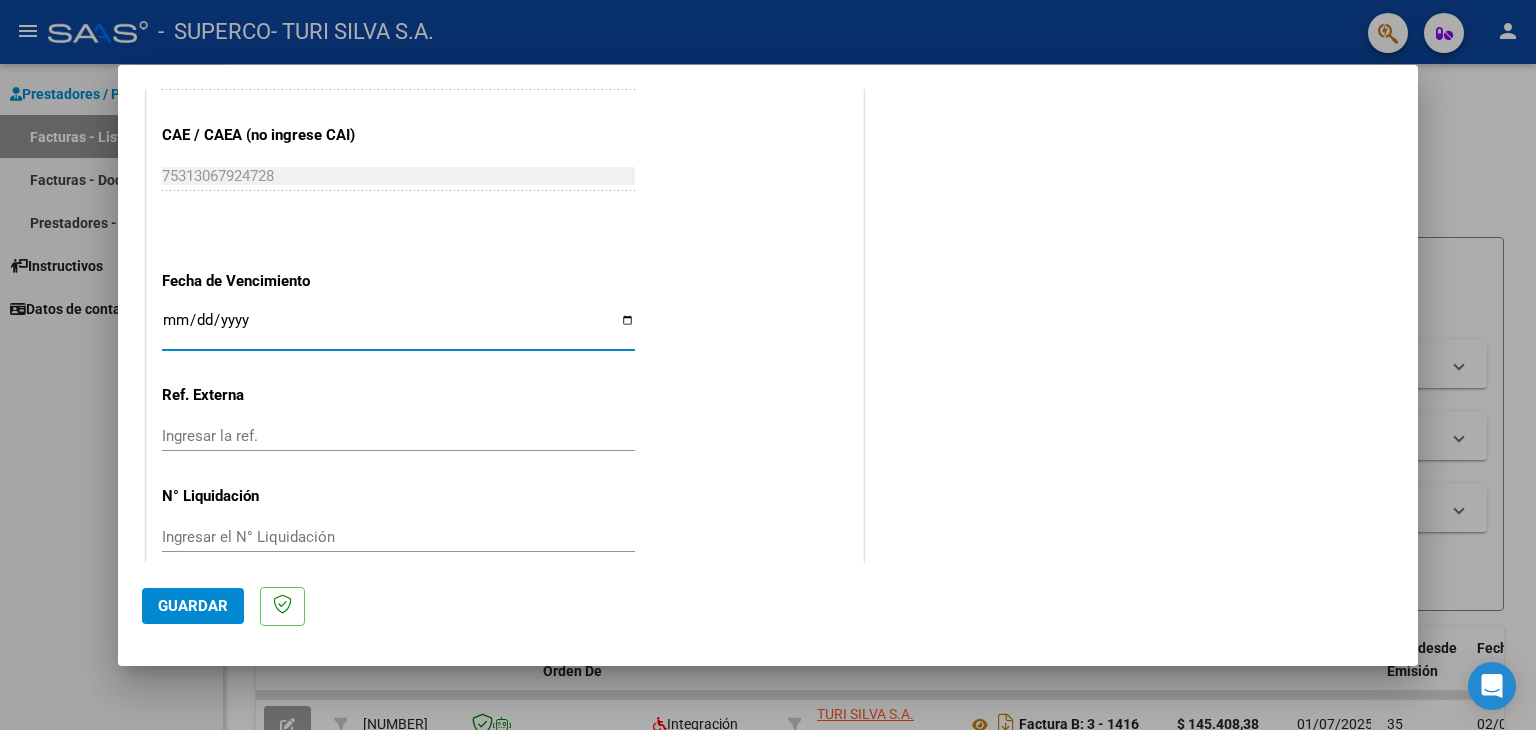 click on "CUIT * 30-71133205-3 Ingresar CUIT ANALISIS PRESTADOR Area destinado * Integración Seleccionar Area Luego de guardar debe preaprobar la factura asociandola a un legajo de integración y subir la documentación respaldatoria (planilla de asistencia o ddjj para período de aislamiento) Período de Prestación (Ej: 202305 para Mayo 2023 202507 Ingrese el Período de Prestación como indica el ejemplo Comprobante Tipo * Factura B Seleccionar Tipo Punto de Venta * 3 Ingresar el Nro. Número * 1427 Ingresar el Nro. Monto * $ 145.408,38 Ingresar el monto Fecha del Cpbt. * 2025-08-05 Ingresar la fecha CAE / CAEA (no ingrese CAI) 75313067924728 Ingresar el CAE o CAEA (no ingrese CAI) Fecha de Vencimiento Ingresar la fecha Ref. Externa Ingresar la ref. N° Liquidación Ingresar el N° Liquidación" at bounding box center [505, -148] 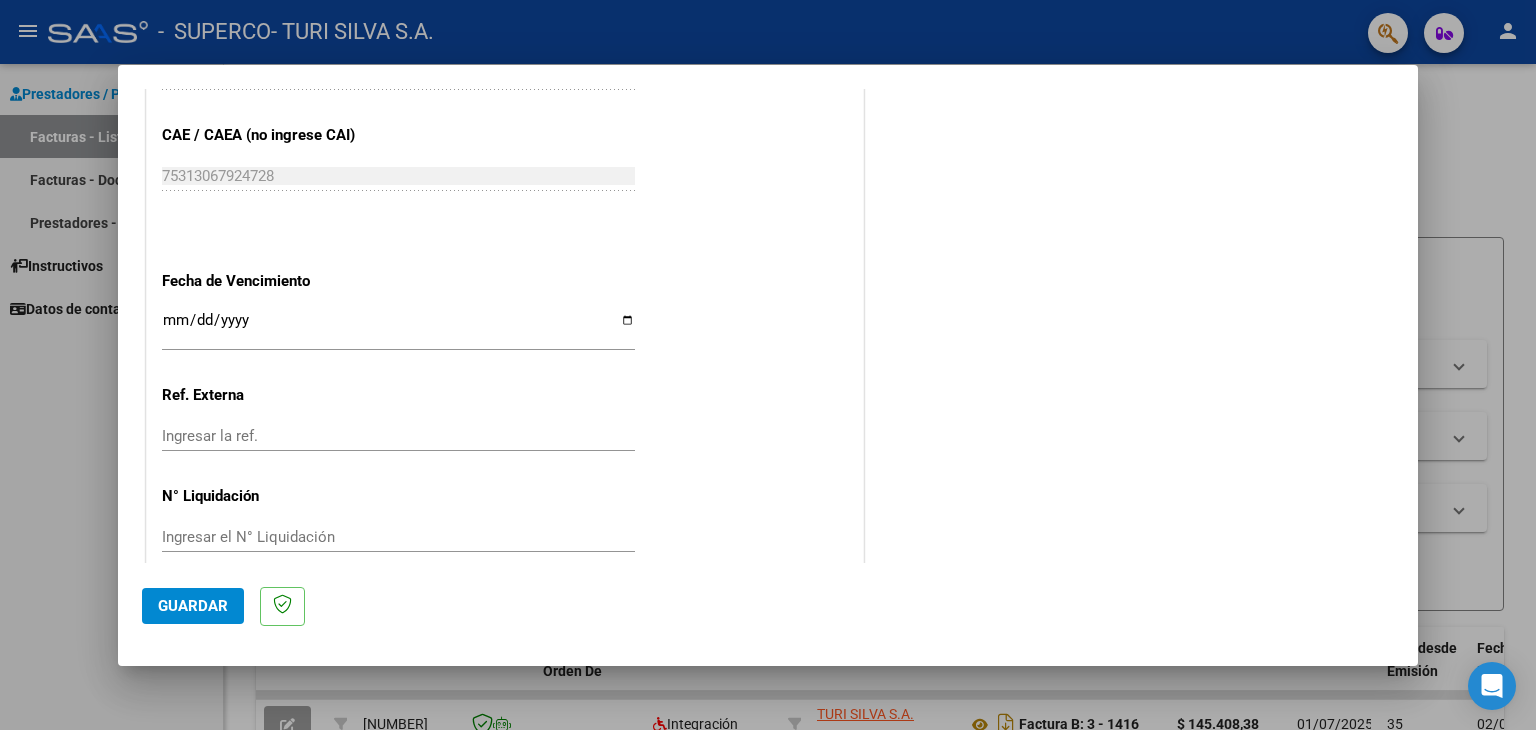 click on "Ingresar la fecha" at bounding box center (398, 328) 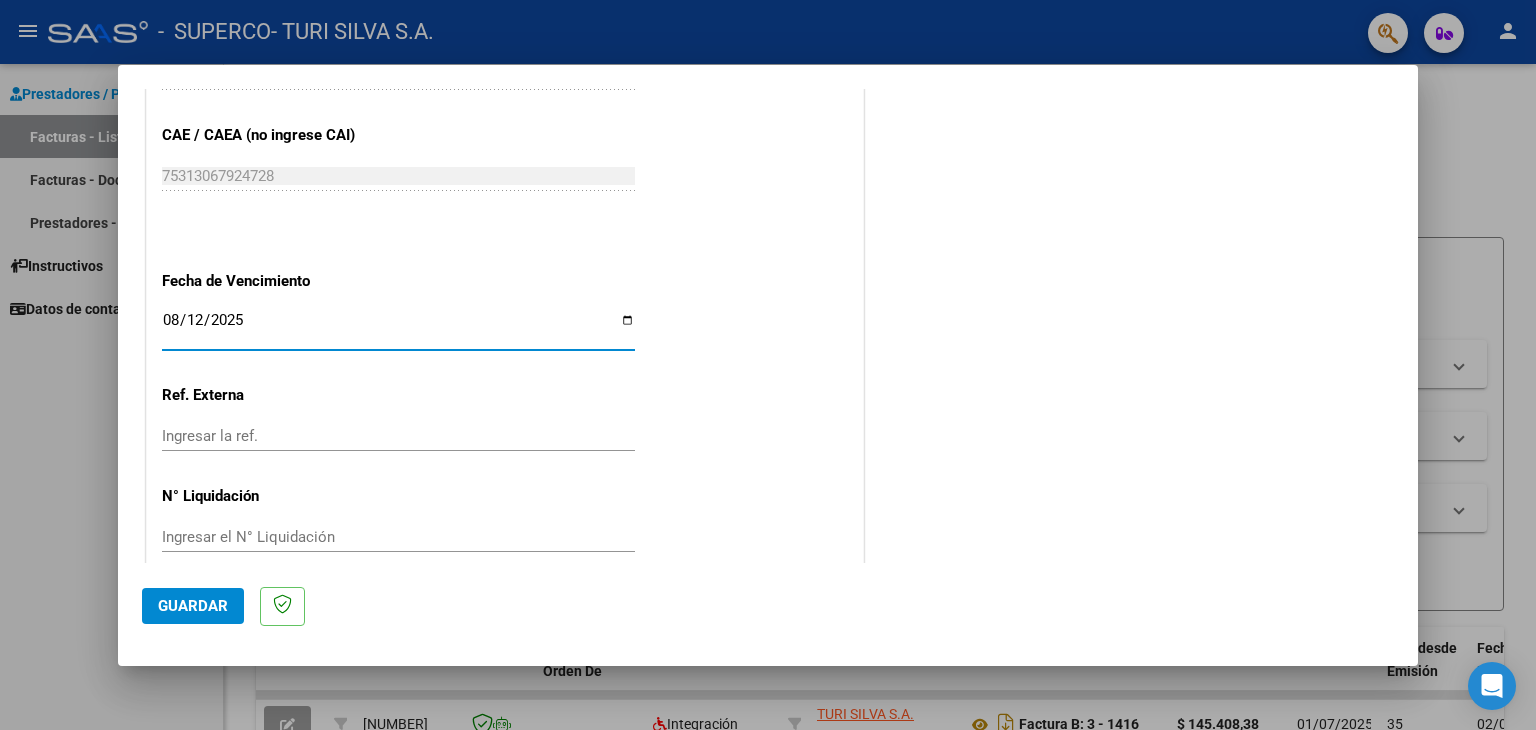 type on "2025-08-12" 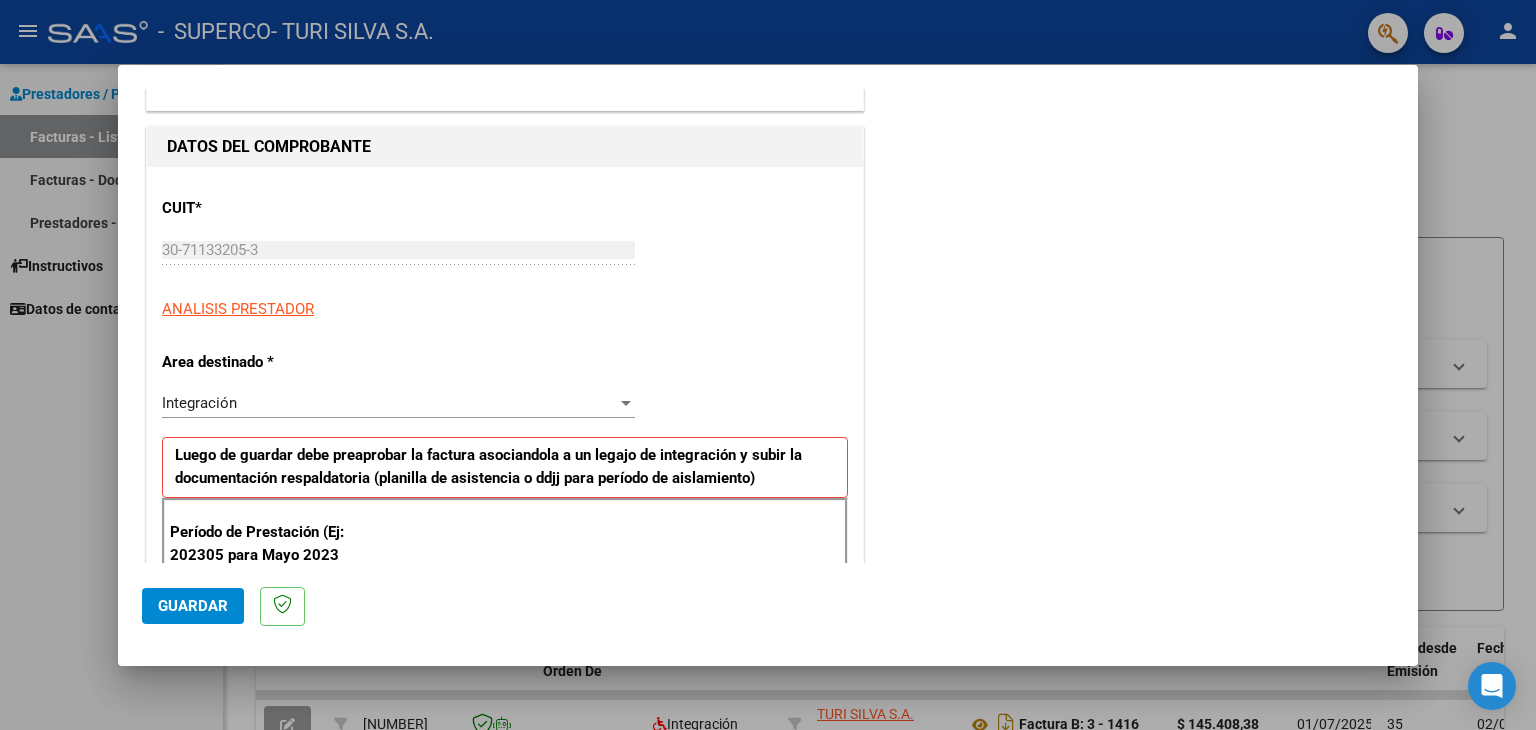 scroll, scrollTop: 45, scrollLeft: 0, axis: vertical 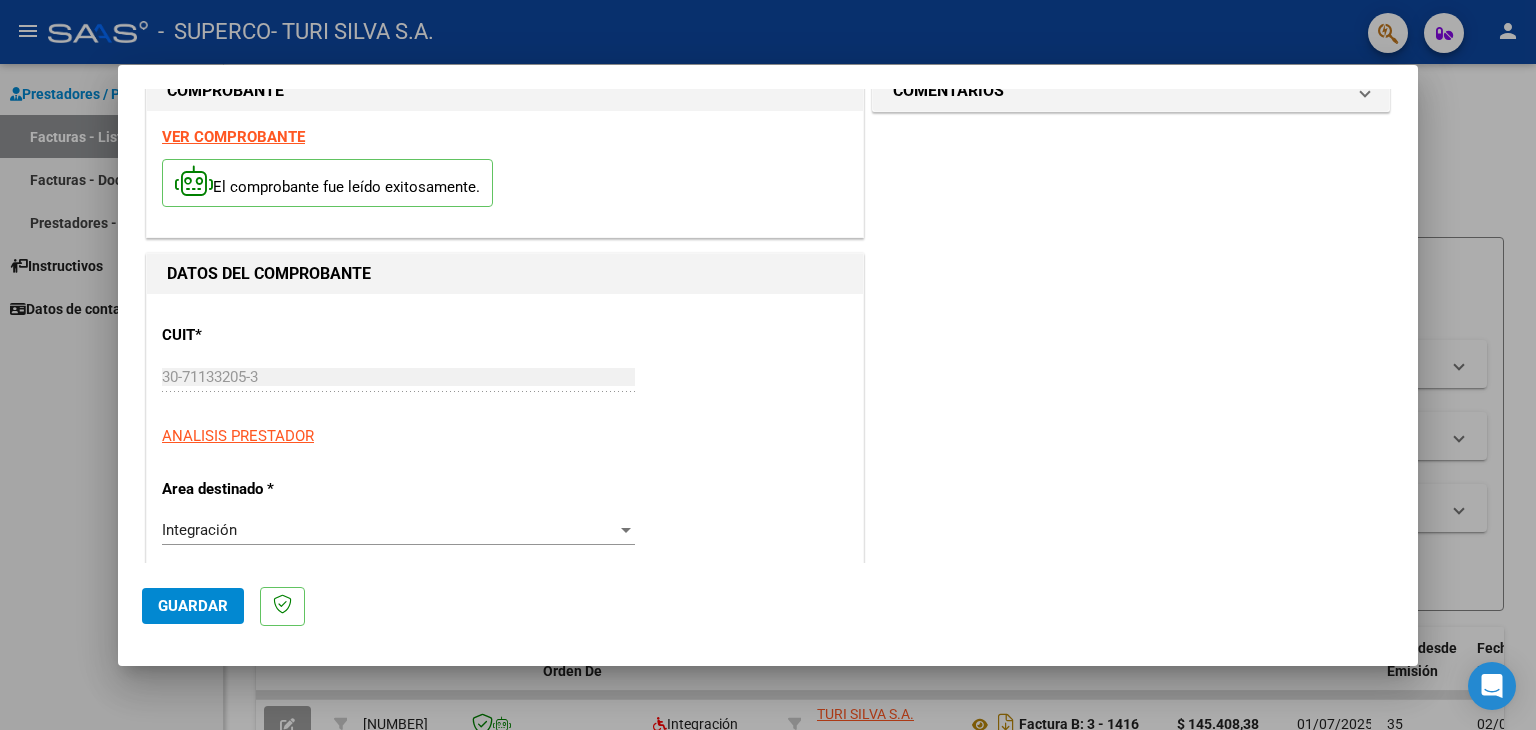 click on "Integración Seleccionar Area" at bounding box center (398, 530) 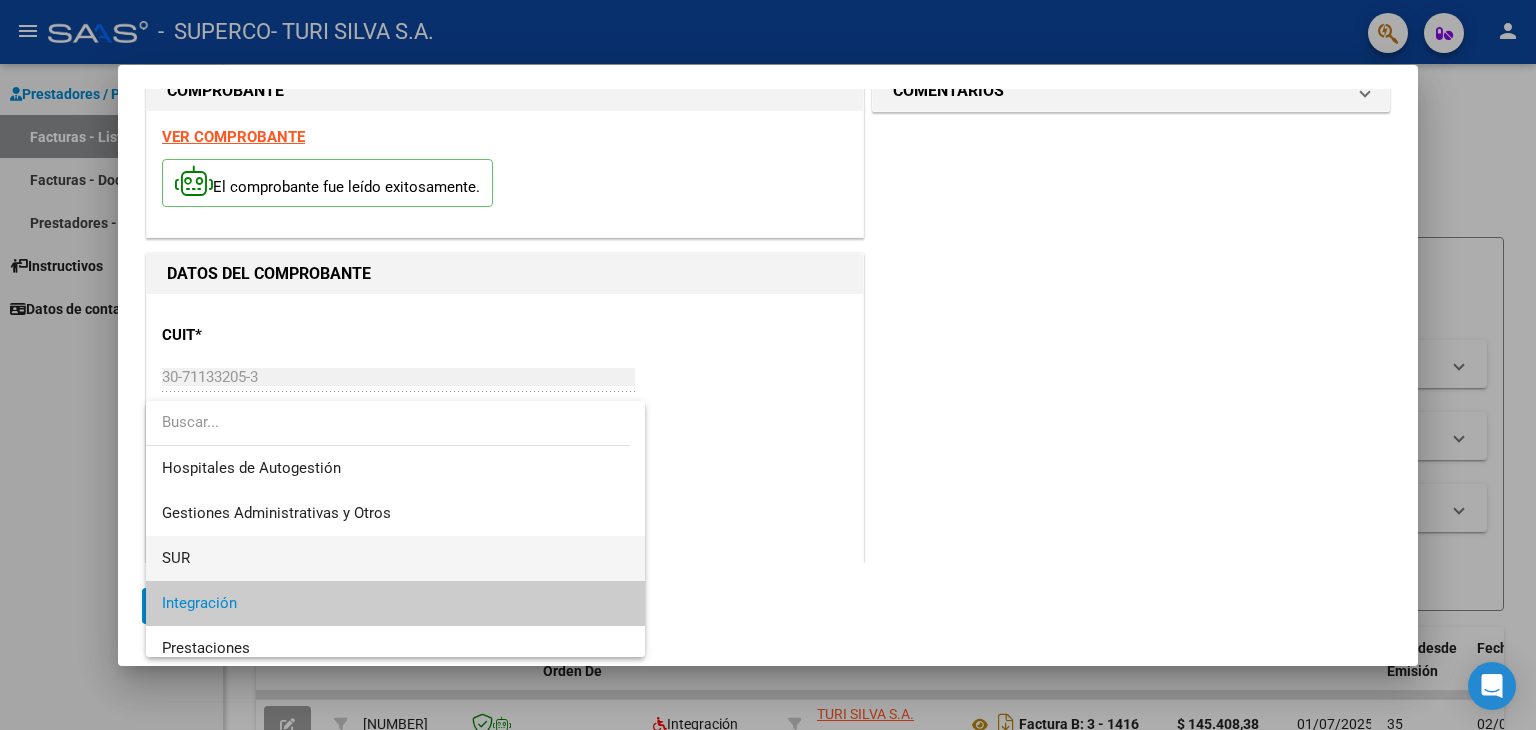 scroll, scrollTop: 74, scrollLeft: 0, axis: vertical 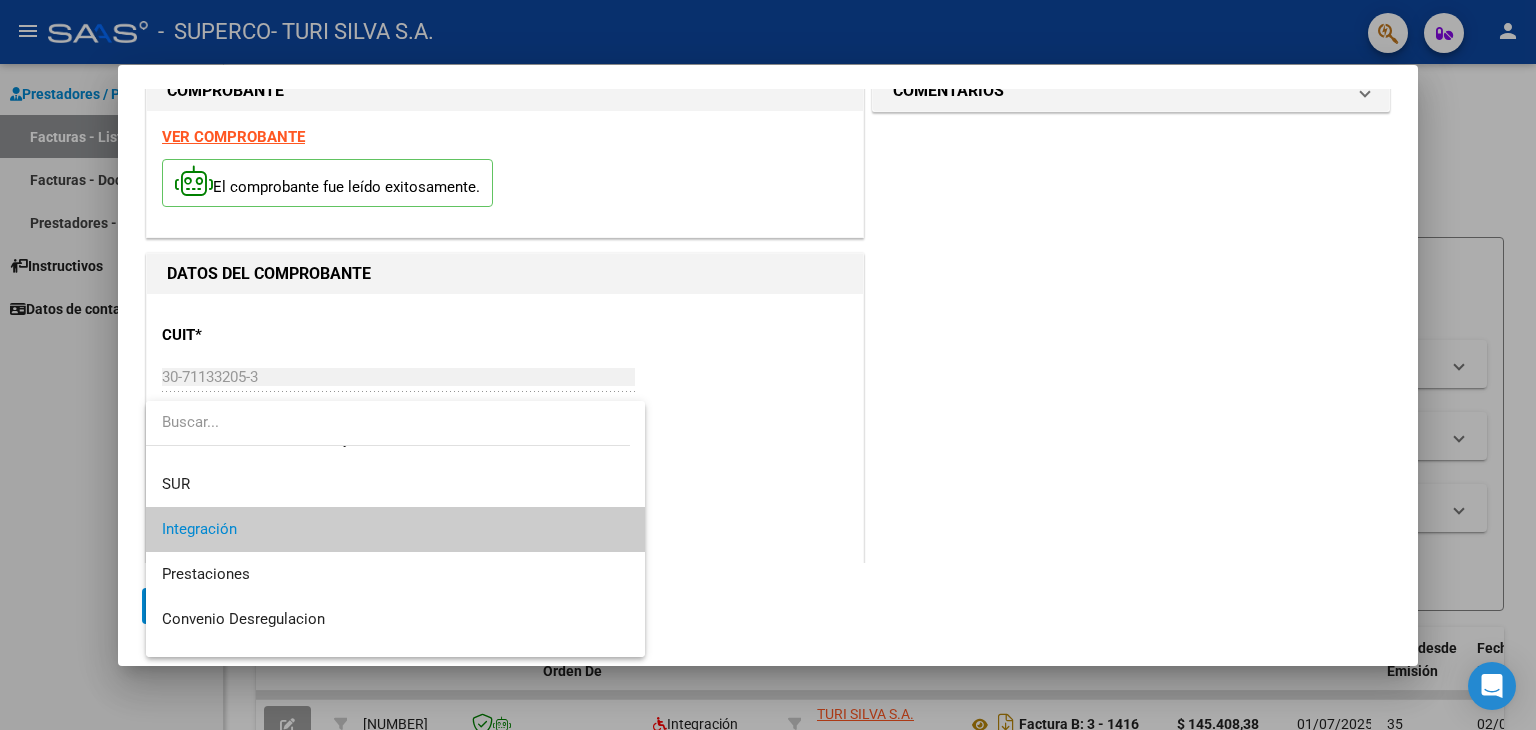 click on "Integración" at bounding box center (396, 529) 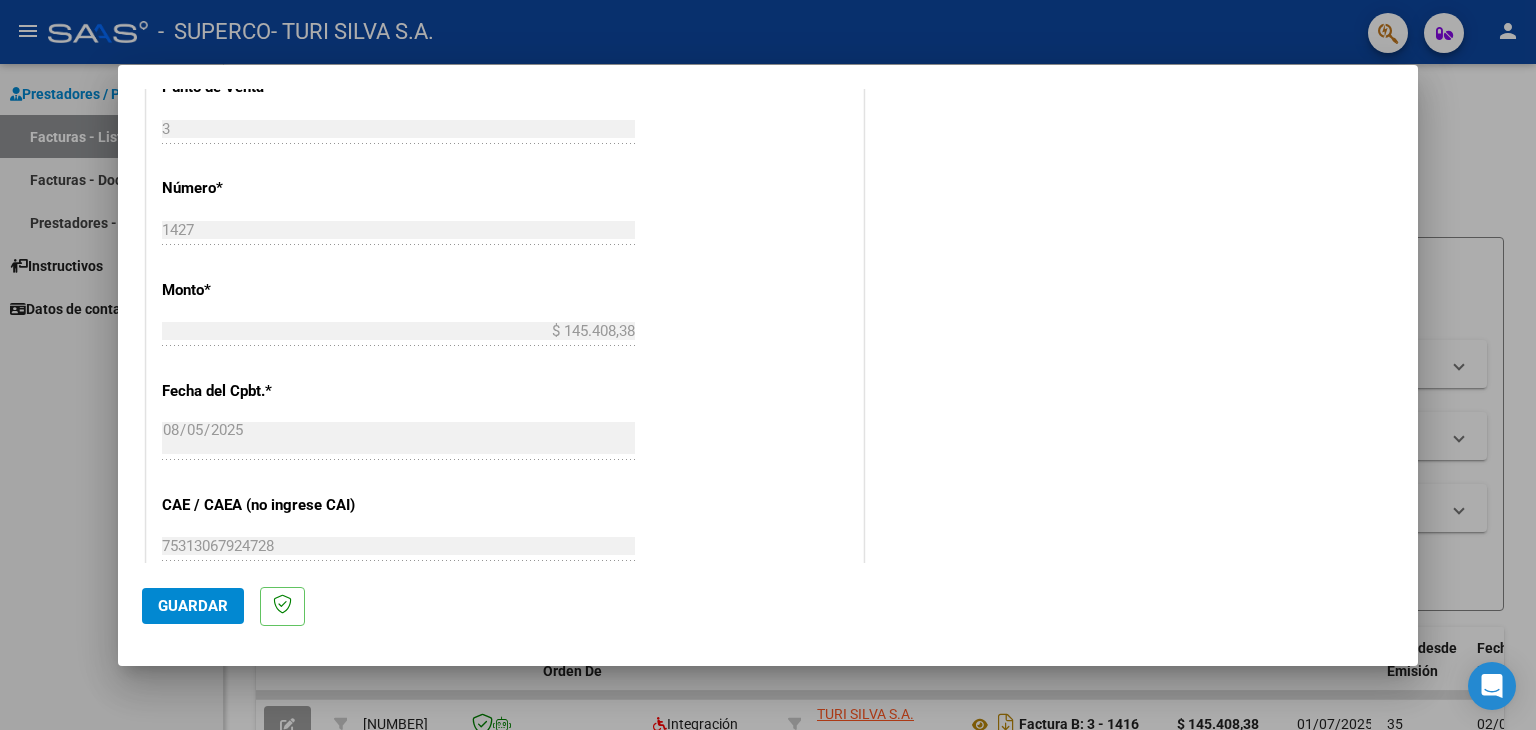 scroll, scrollTop: 845, scrollLeft: 0, axis: vertical 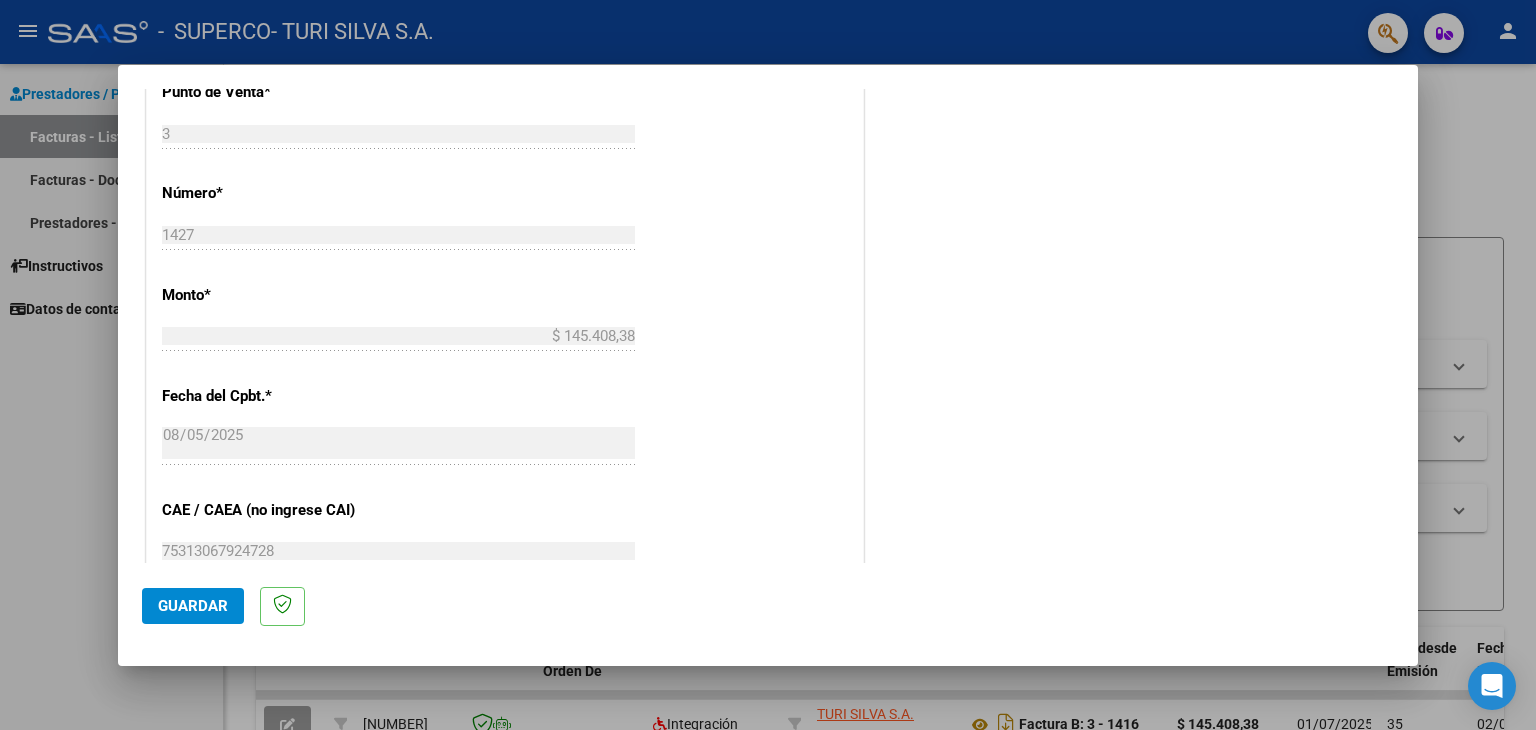 click on "Guardar" 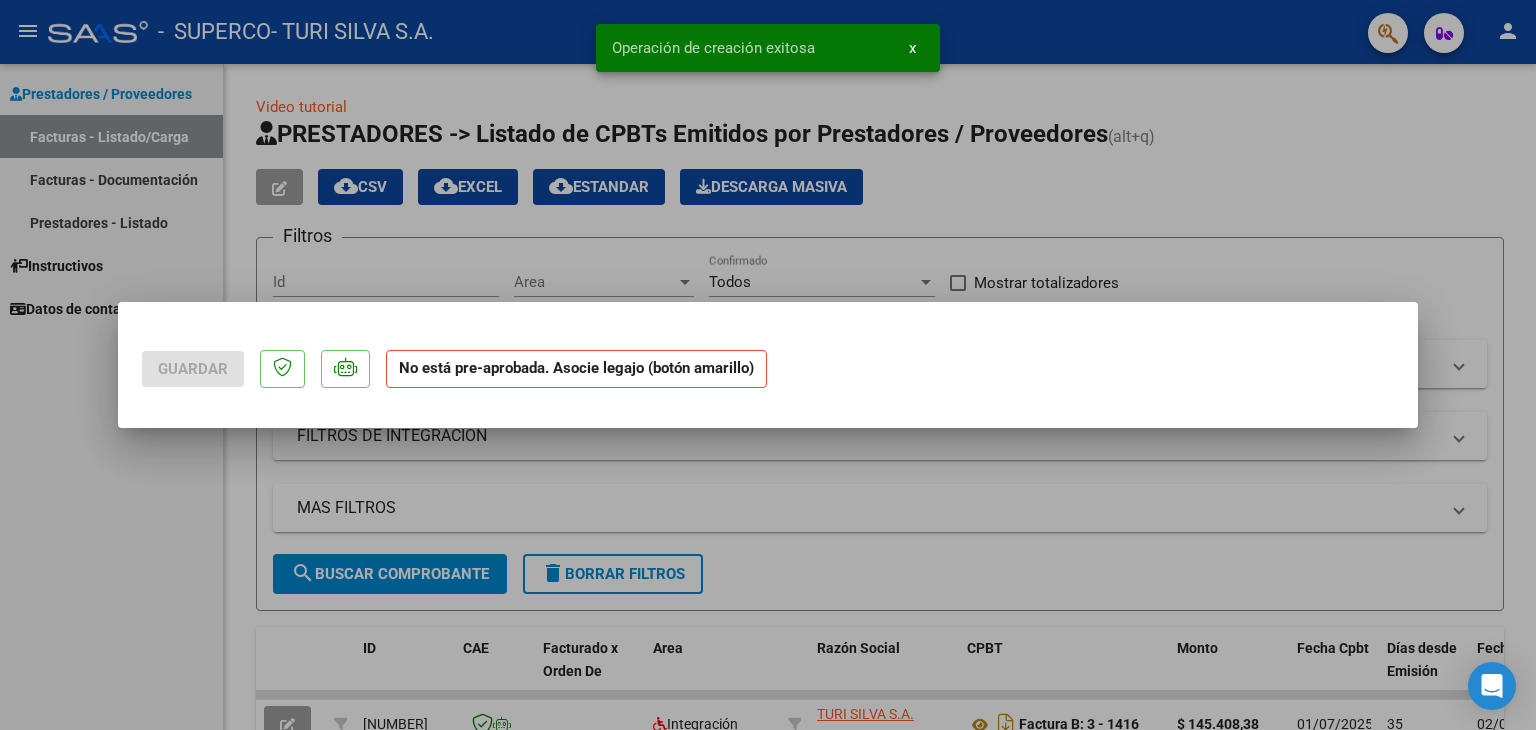scroll, scrollTop: 0, scrollLeft: 0, axis: both 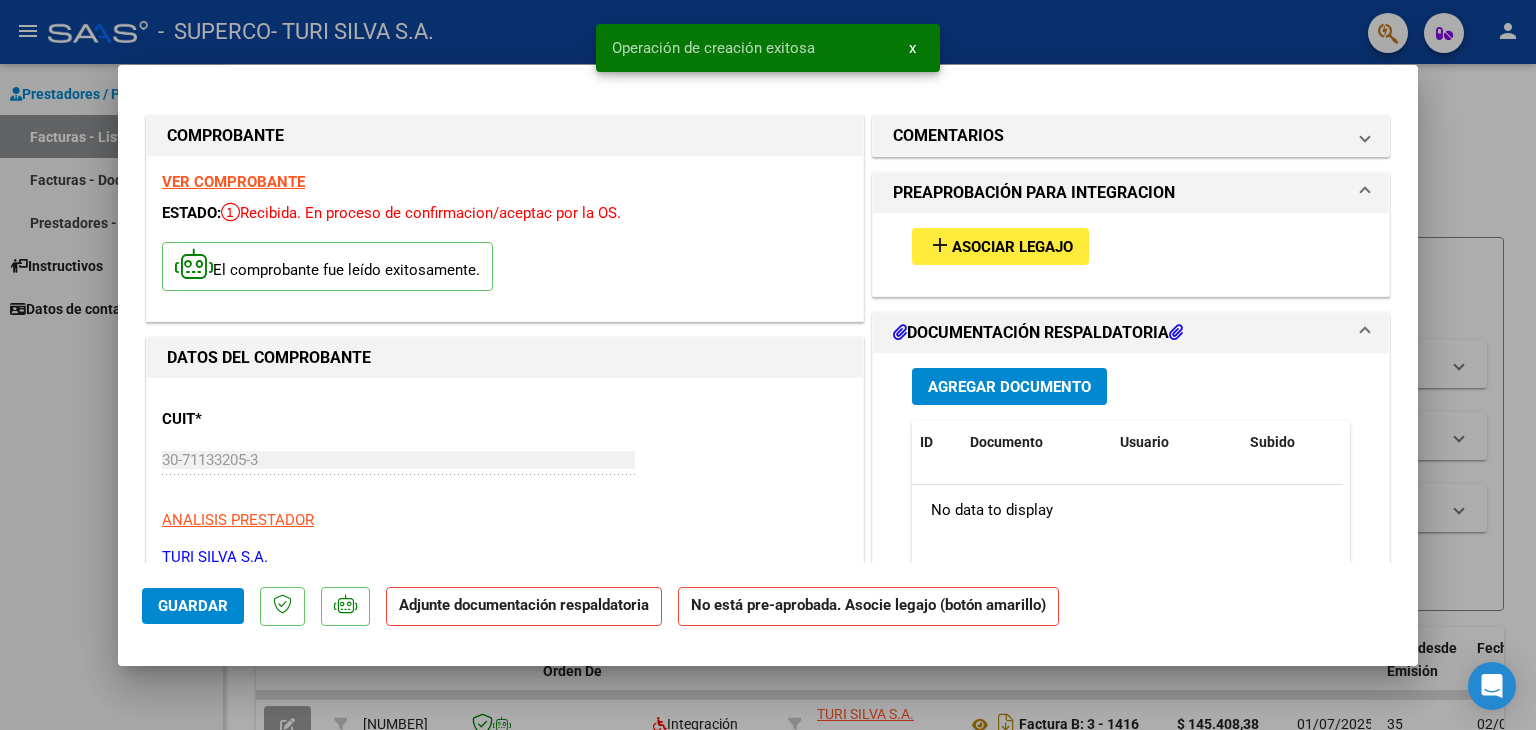 click on "Asociar Legajo" at bounding box center [1012, 247] 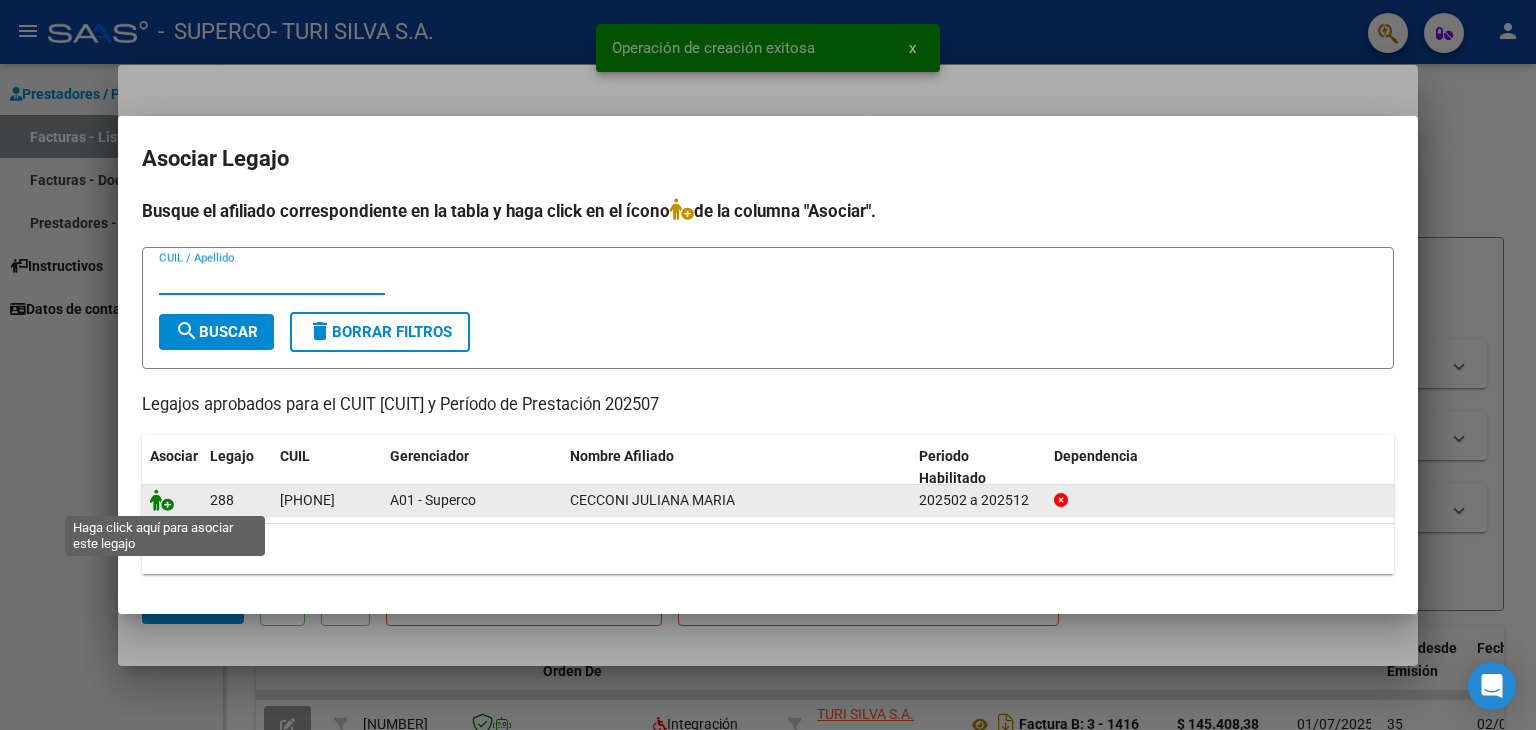 click 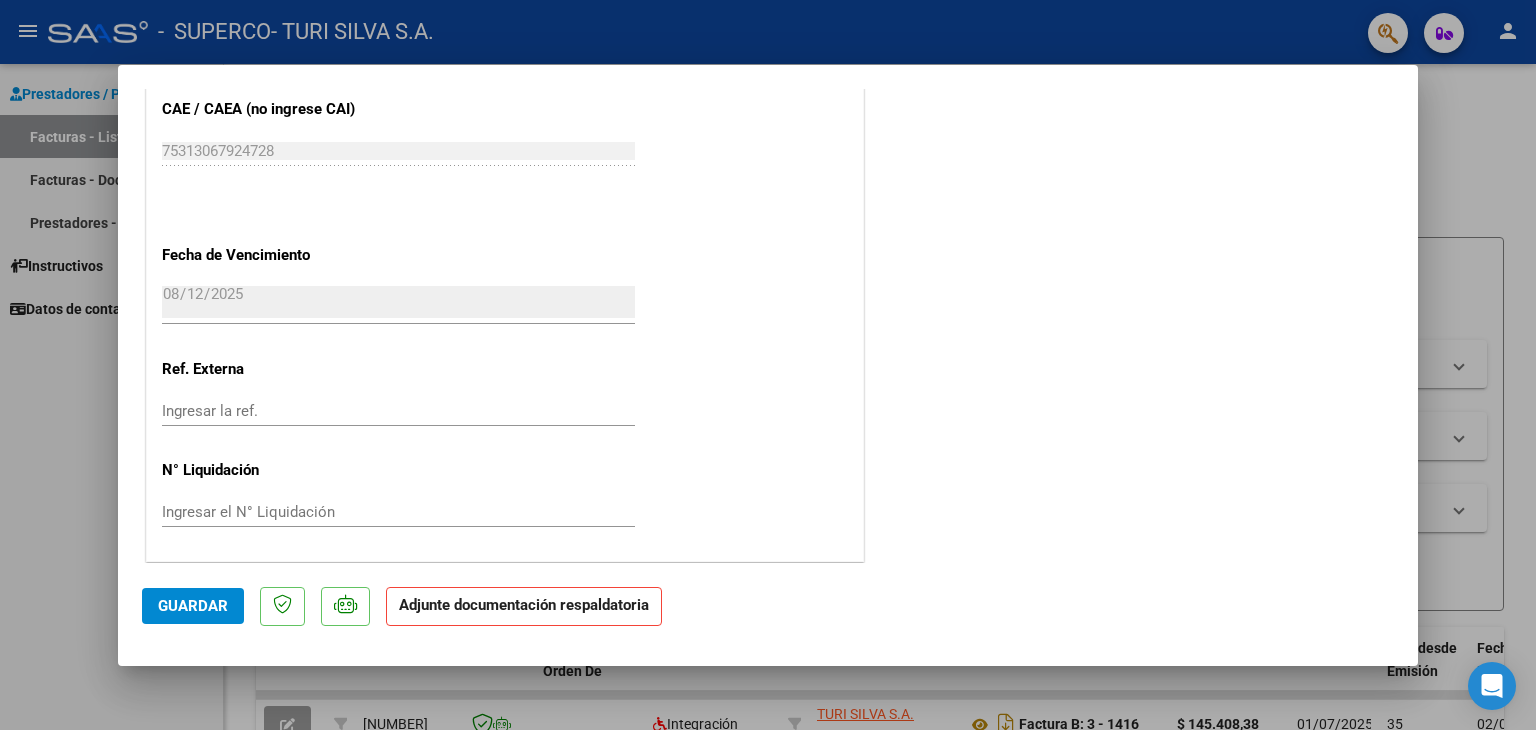 scroll, scrollTop: 13, scrollLeft: 0, axis: vertical 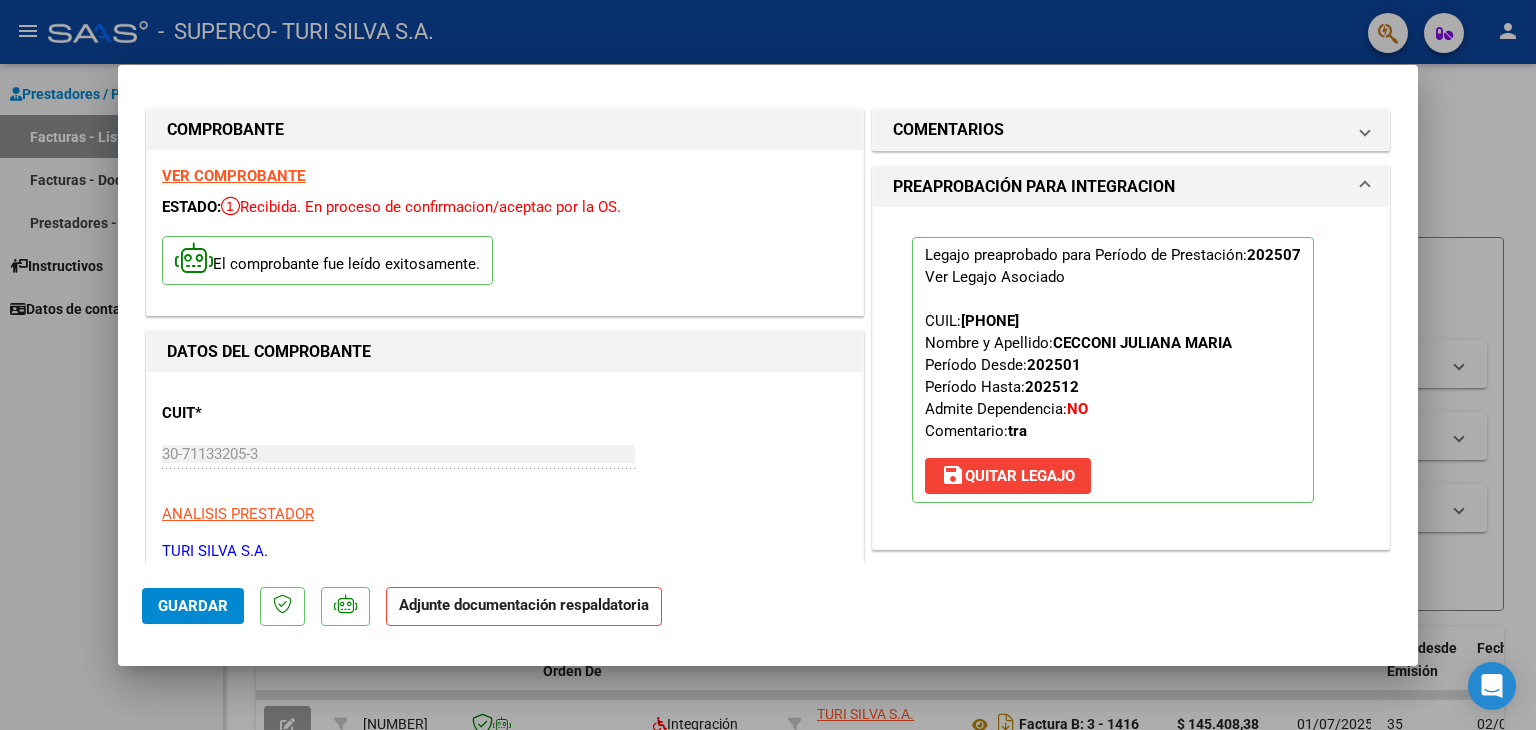 drag, startPoint x: 1123, startPoint y: 95, endPoint x: 1094, endPoint y: 185, distance: 94.55686 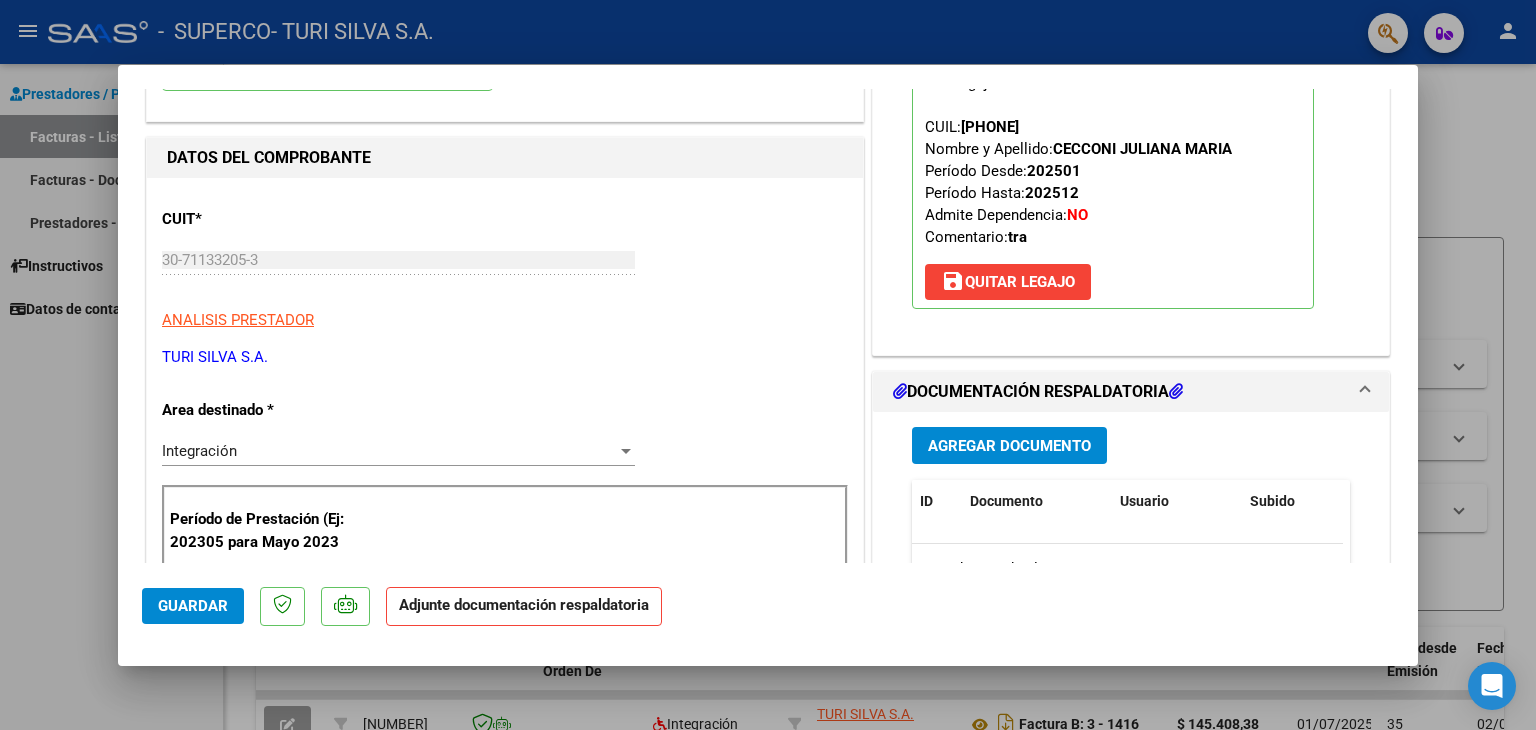 scroll, scrollTop: 300, scrollLeft: 0, axis: vertical 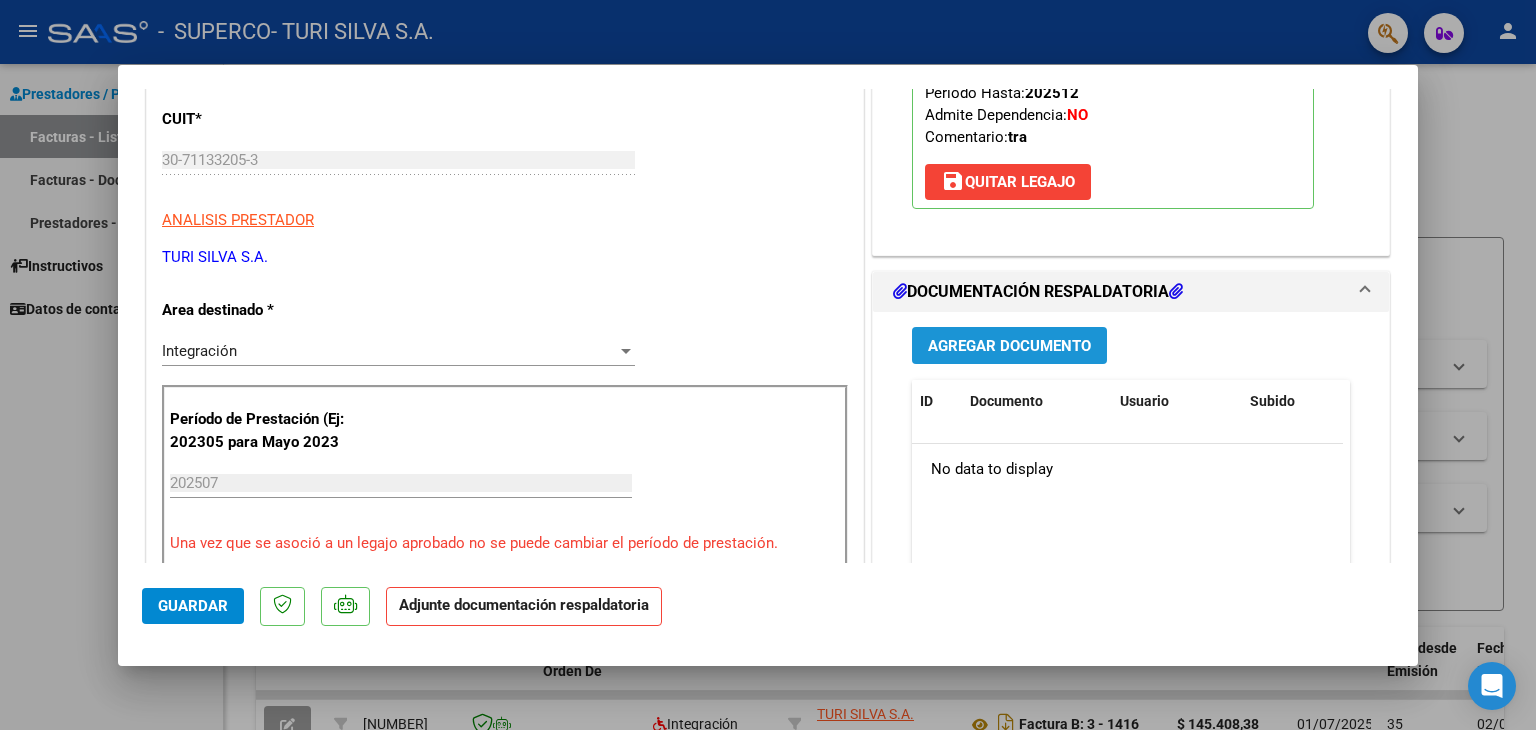 click on "Agregar Documento" at bounding box center [1009, 346] 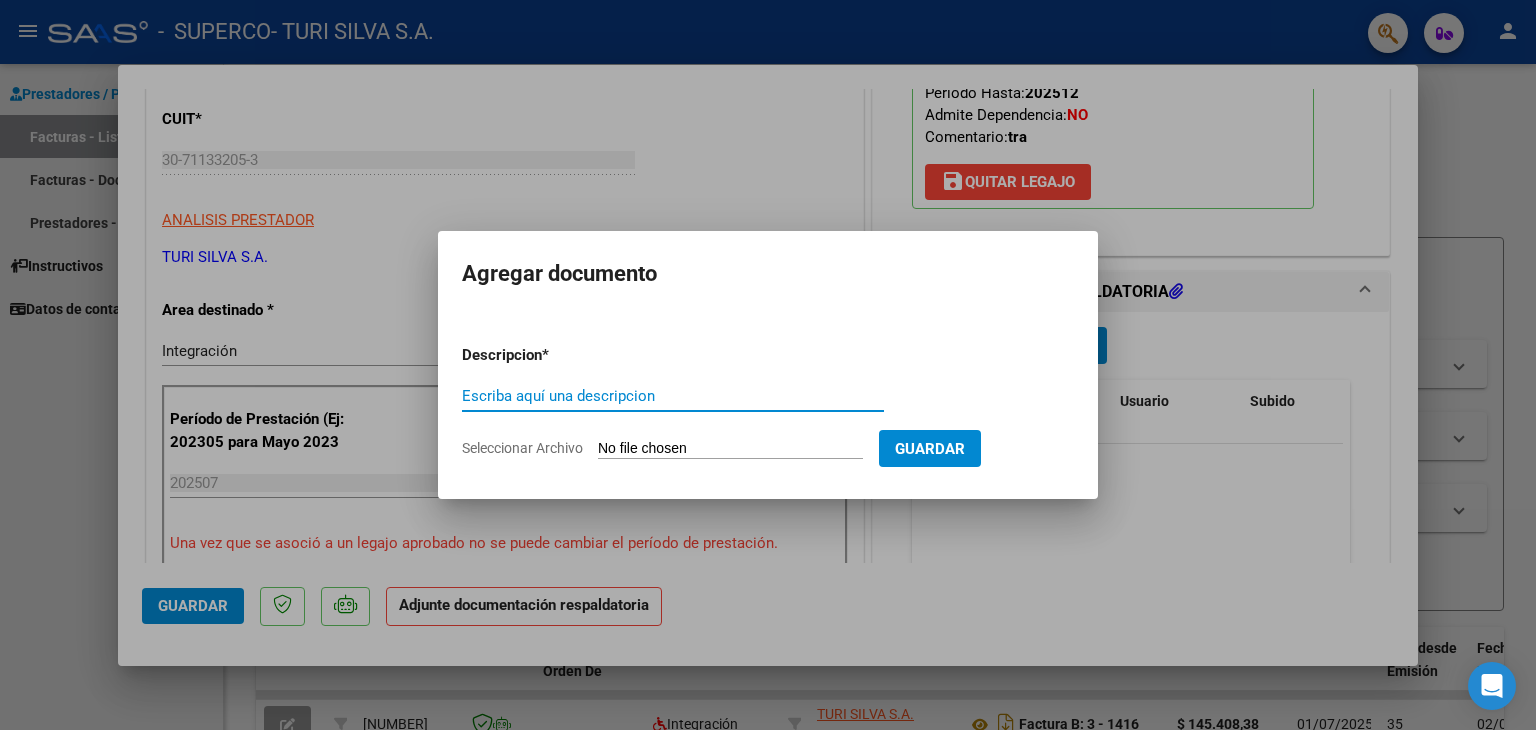 click on "Seleccionar Archivo" at bounding box center [730, 449] 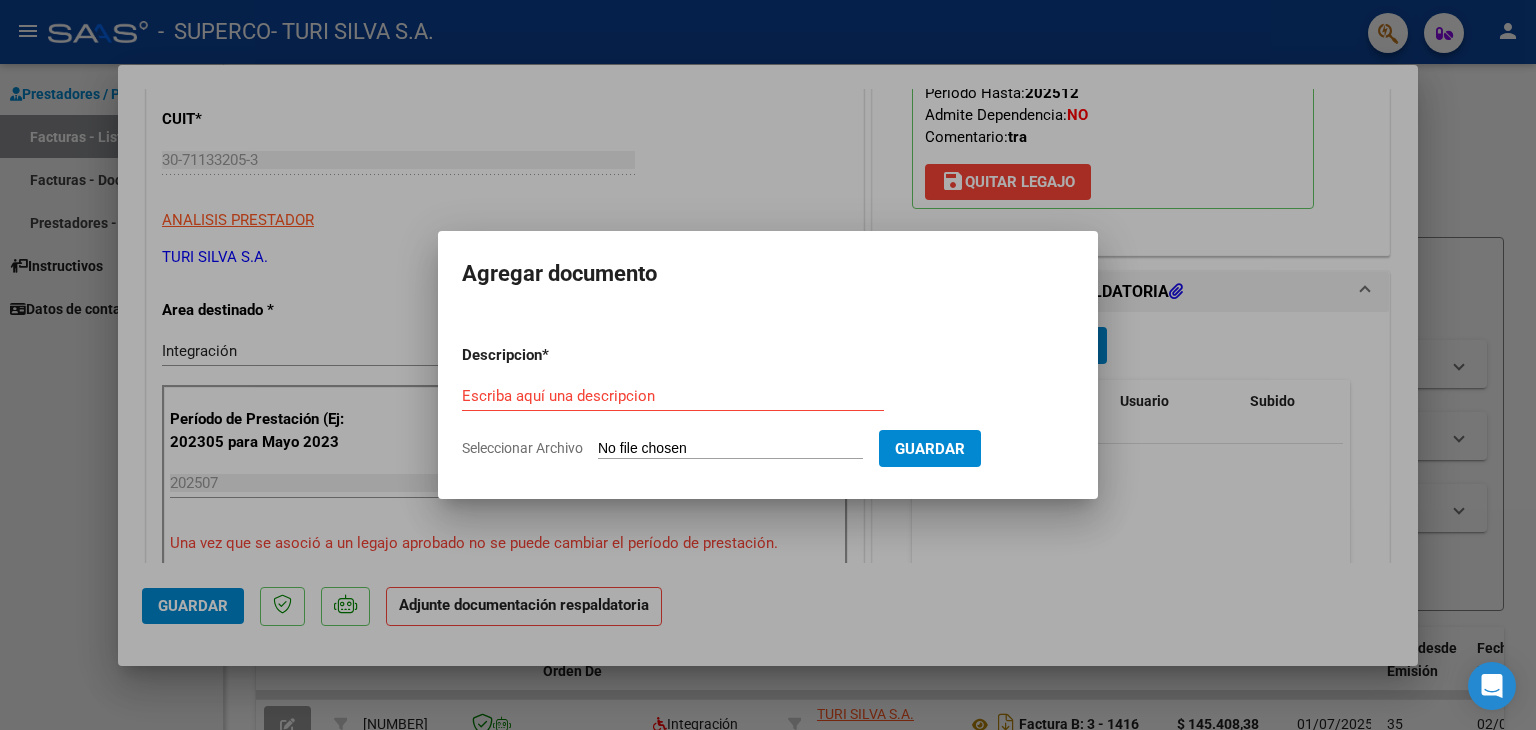 type on "C:\fakepath\[DATE].jpg" 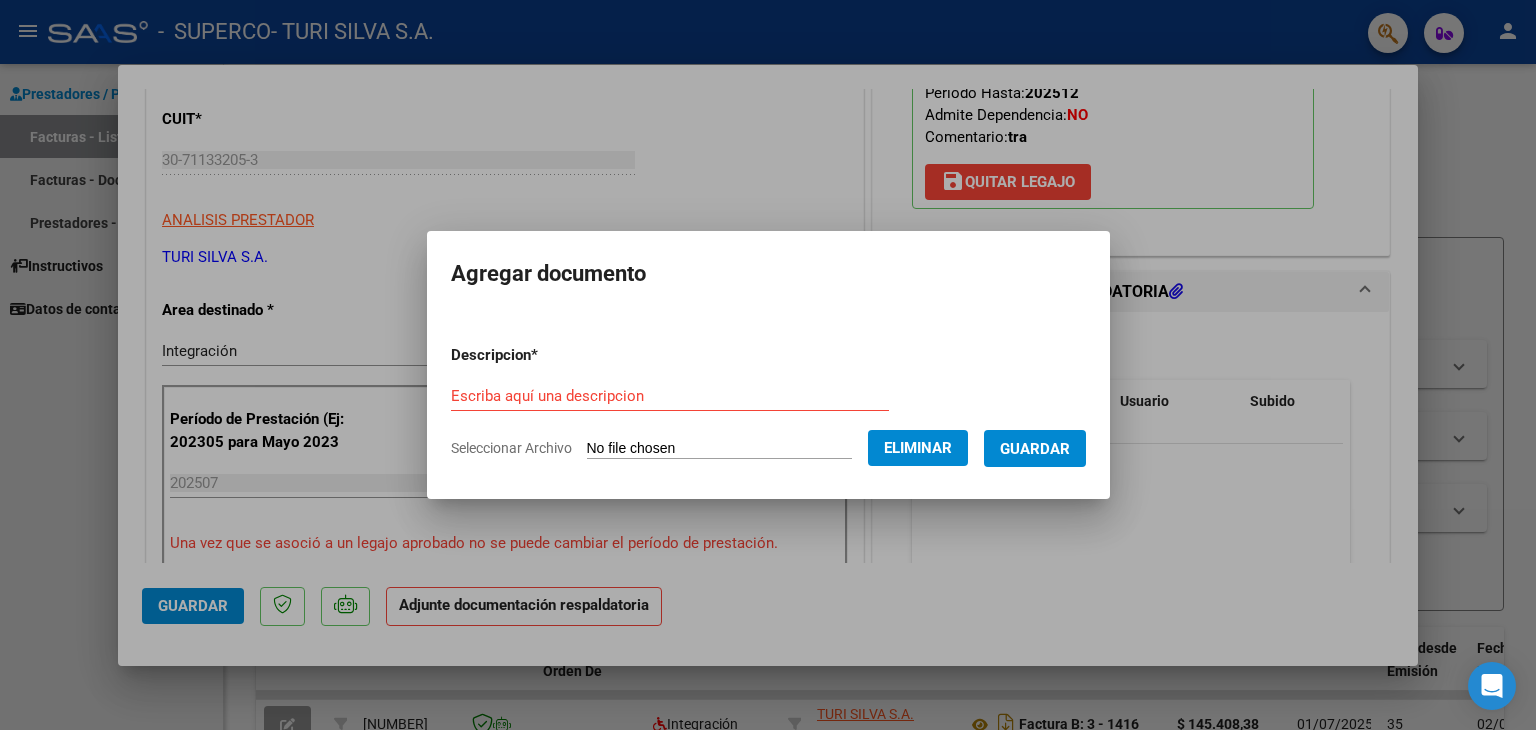 click on "Escriba aquí una descripcion" at bounding box center (670, 396) 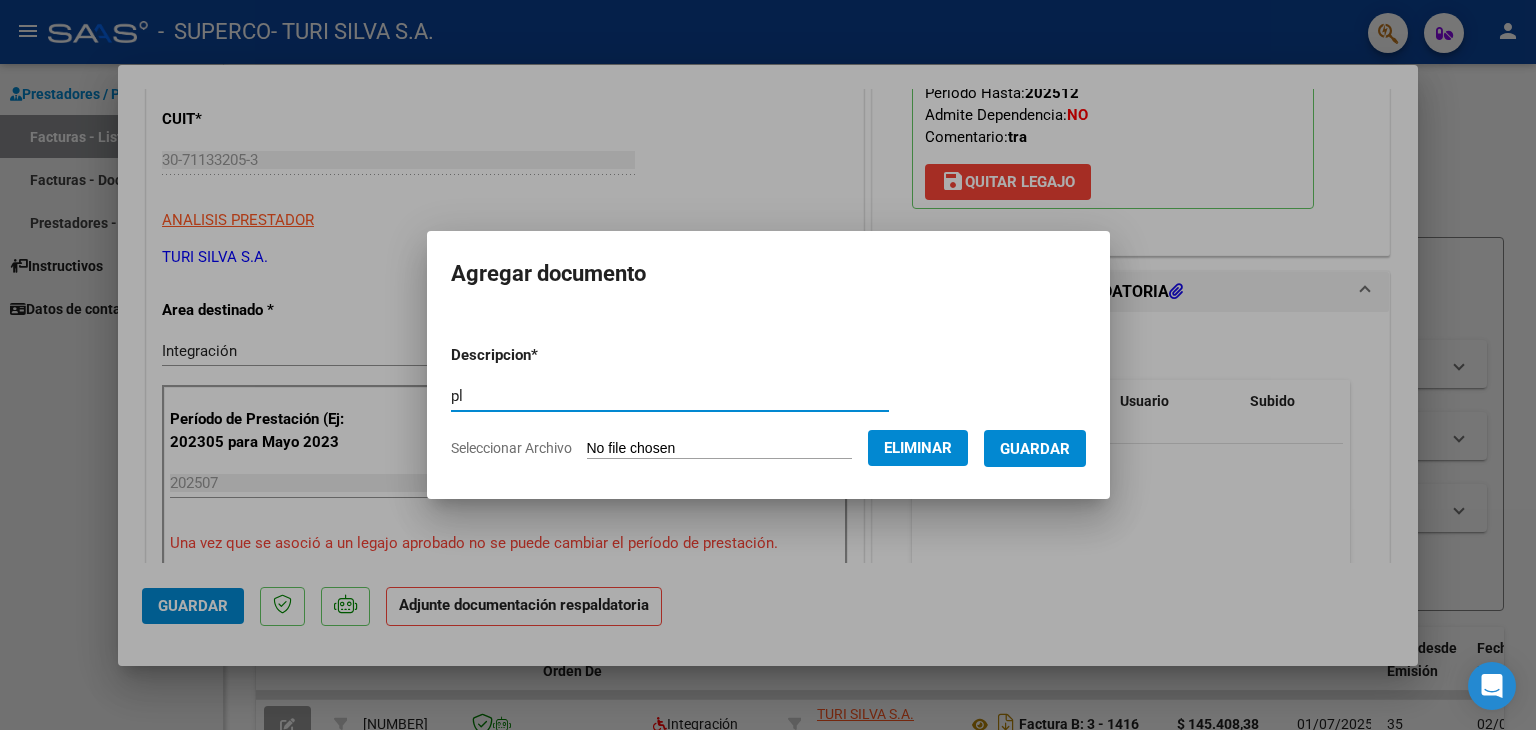 type on "p" 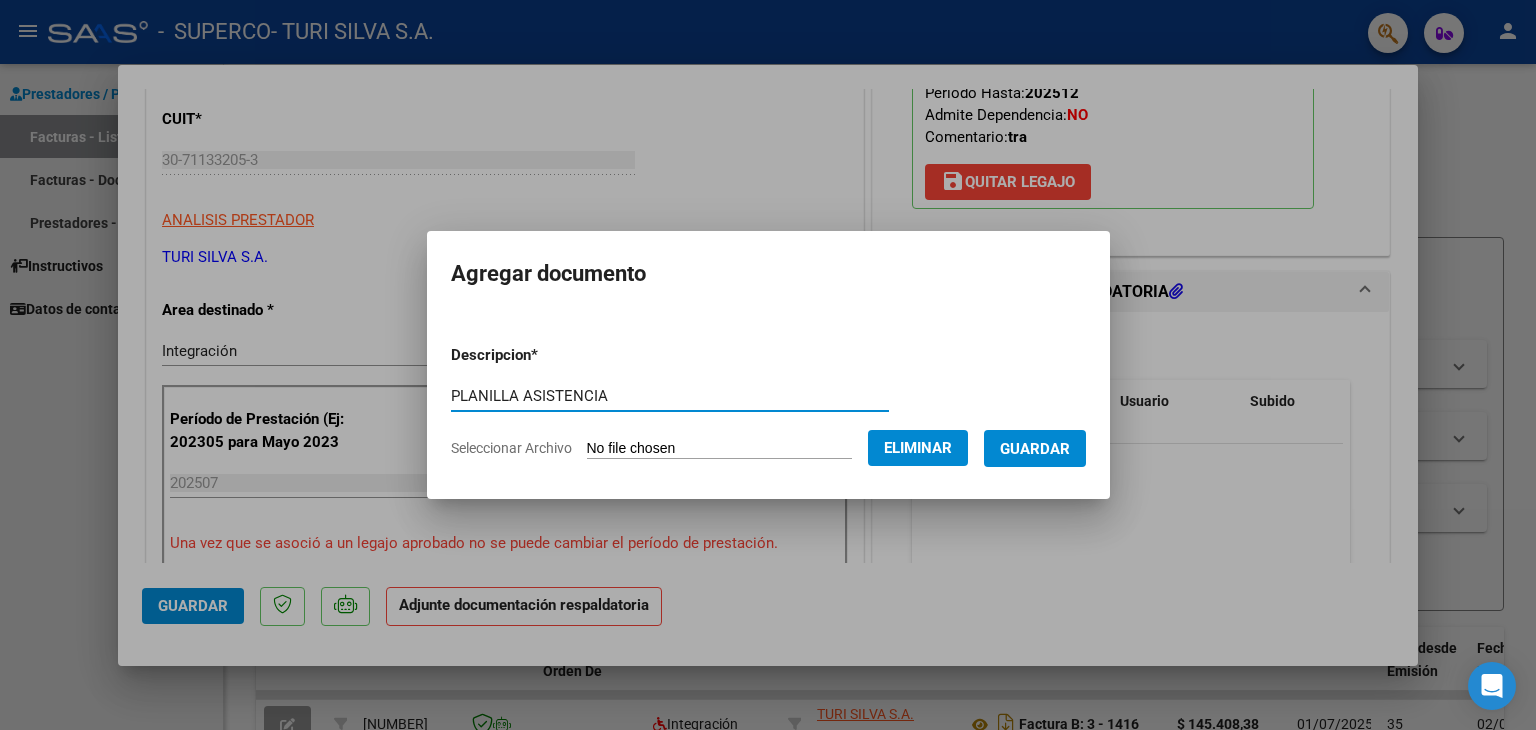 type on "PLANILLA ASISTENCIA" 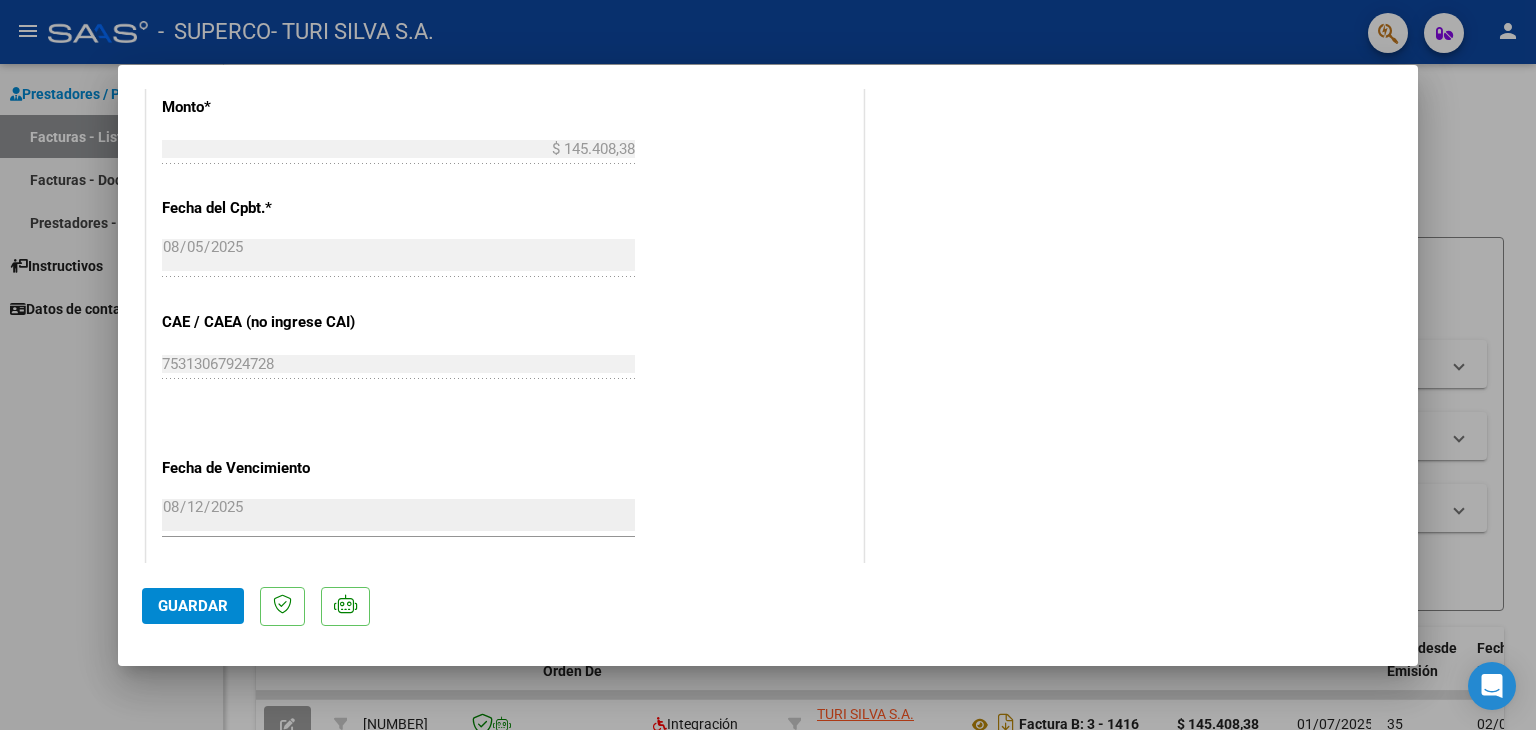 scroll, scrollTop: 1313, scrollLeft: 0, axis: vertical 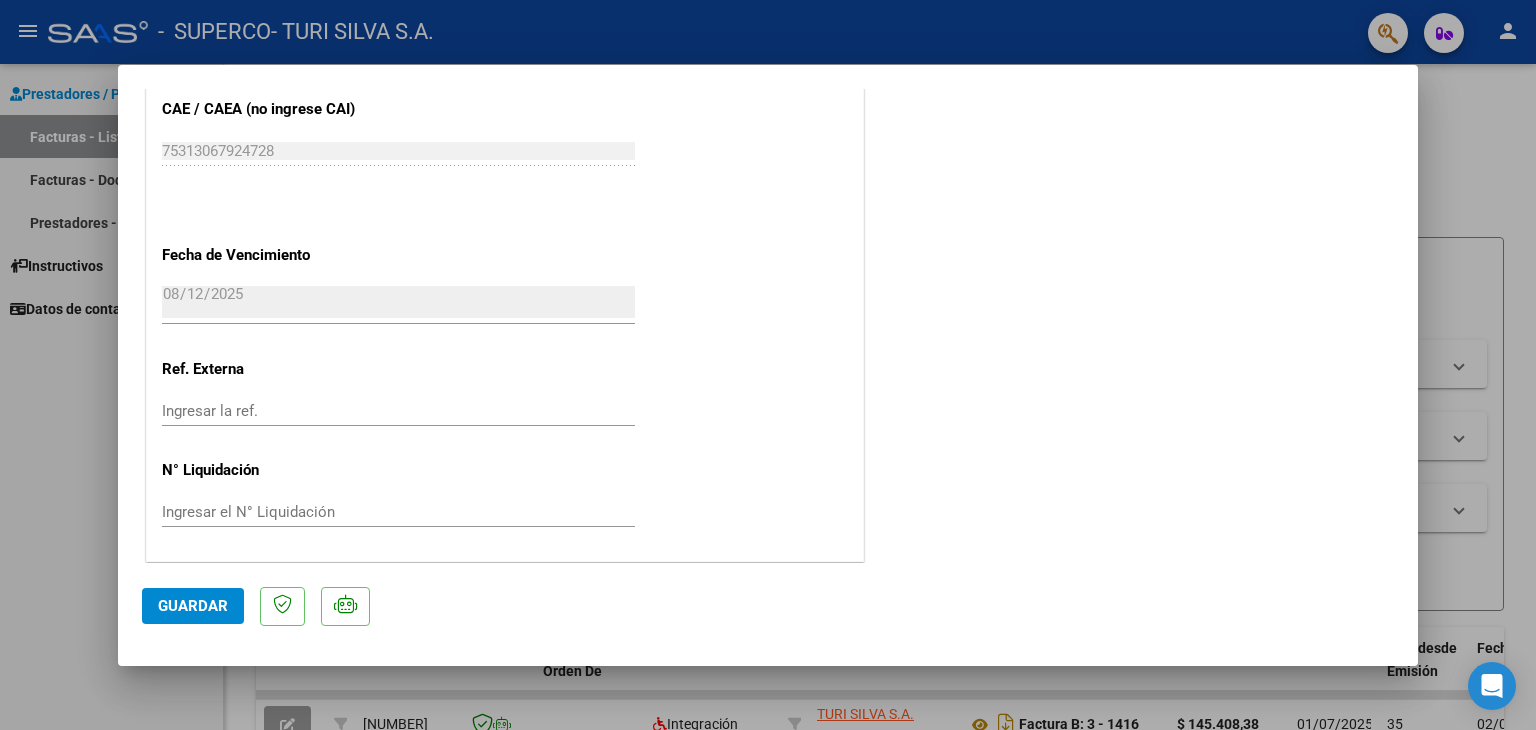 click on "Guardar" 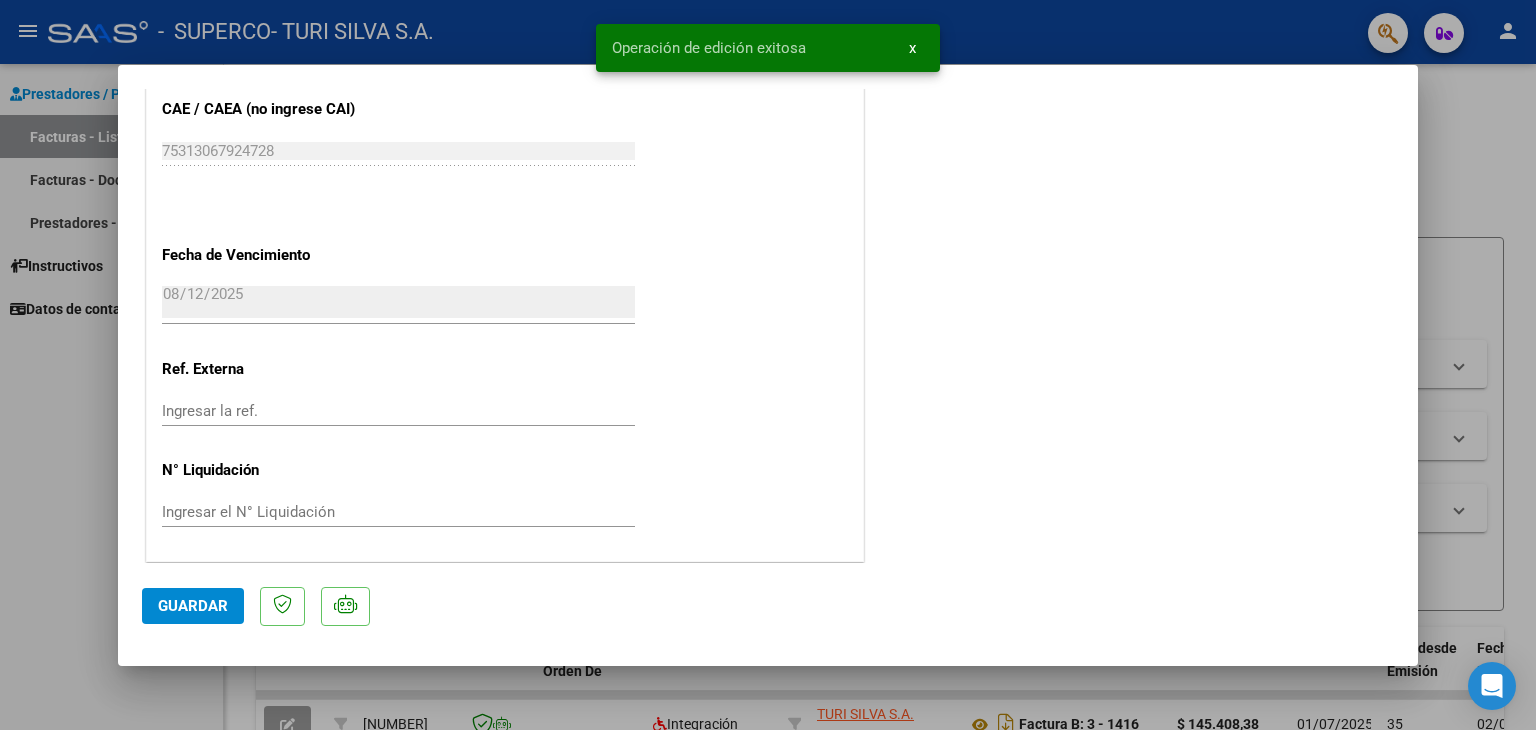 click at bounding box center [768, 365] 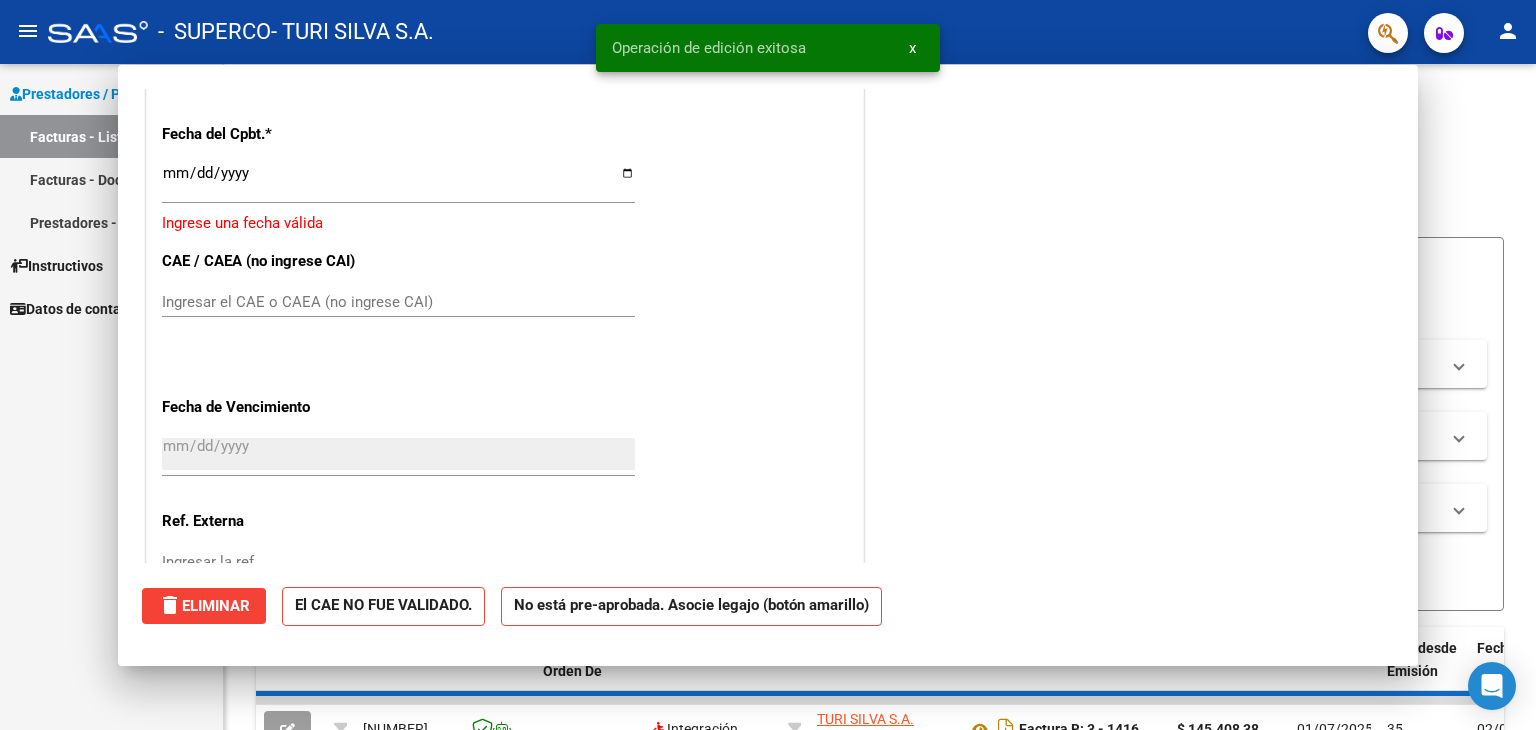 scroll, scrollTop: 0, scrollLeft: 0, axis: both 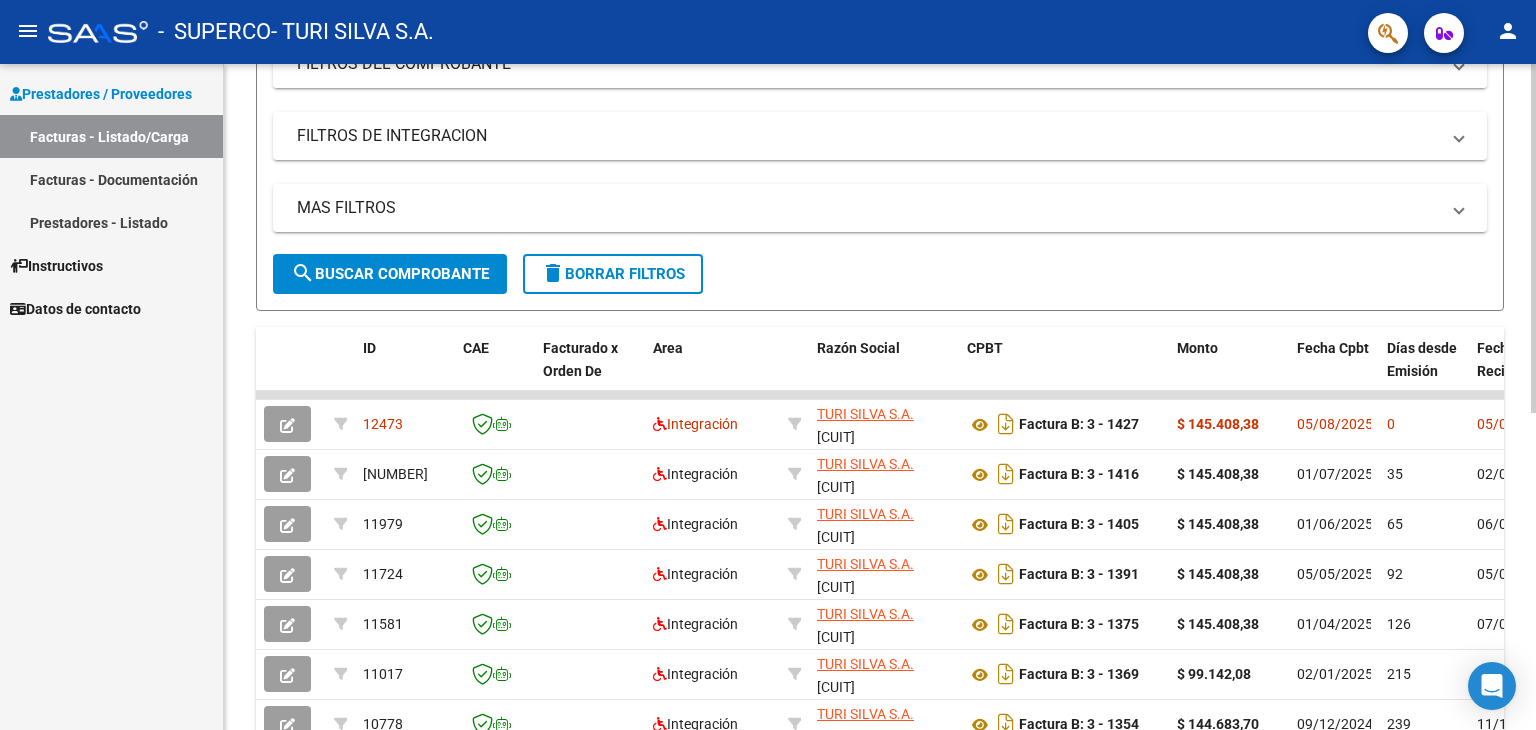 click on "FILTROS DEL COMPROBANTE" at bounding box center (880, 64) 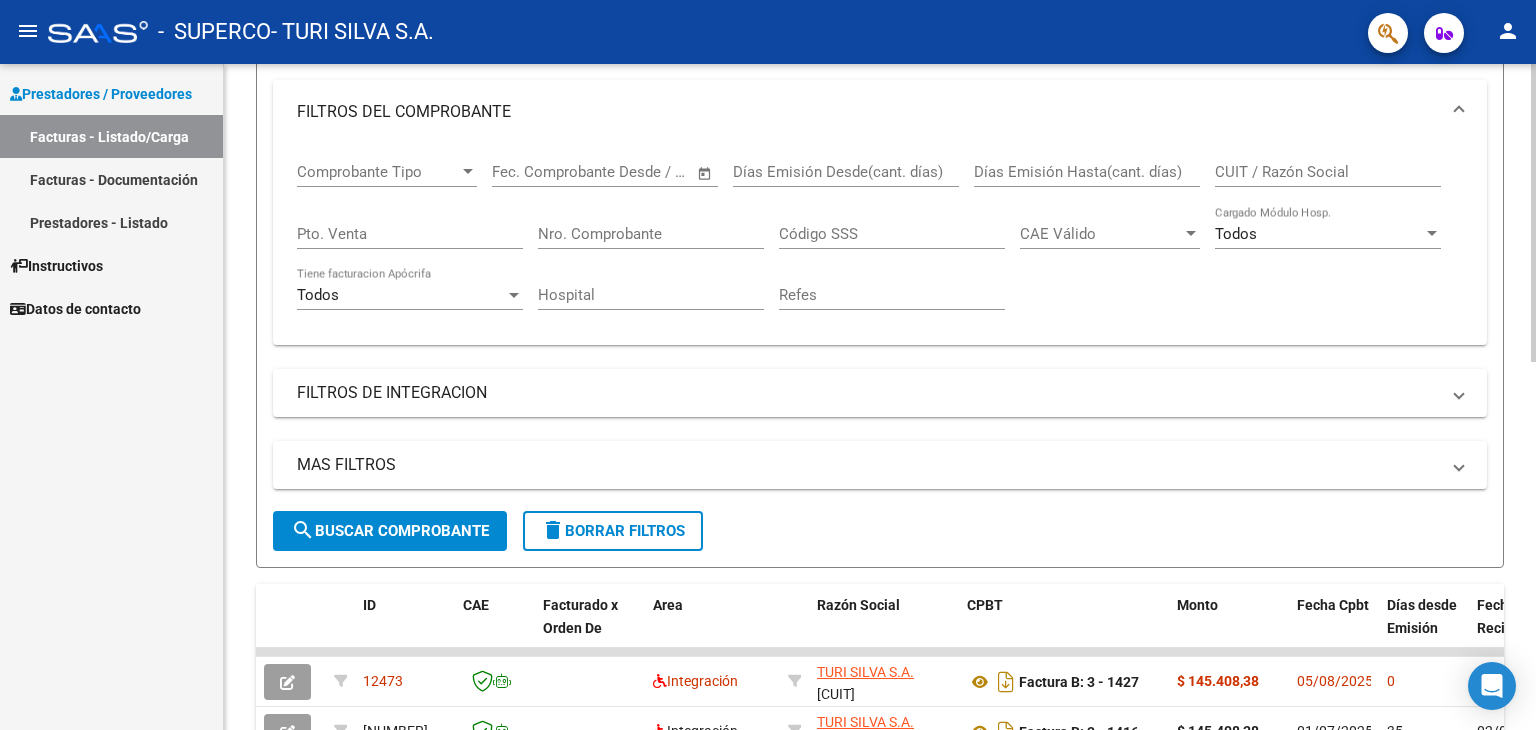 scroll, scrollTop: 300, scrollLeft: 0, axis: vertical 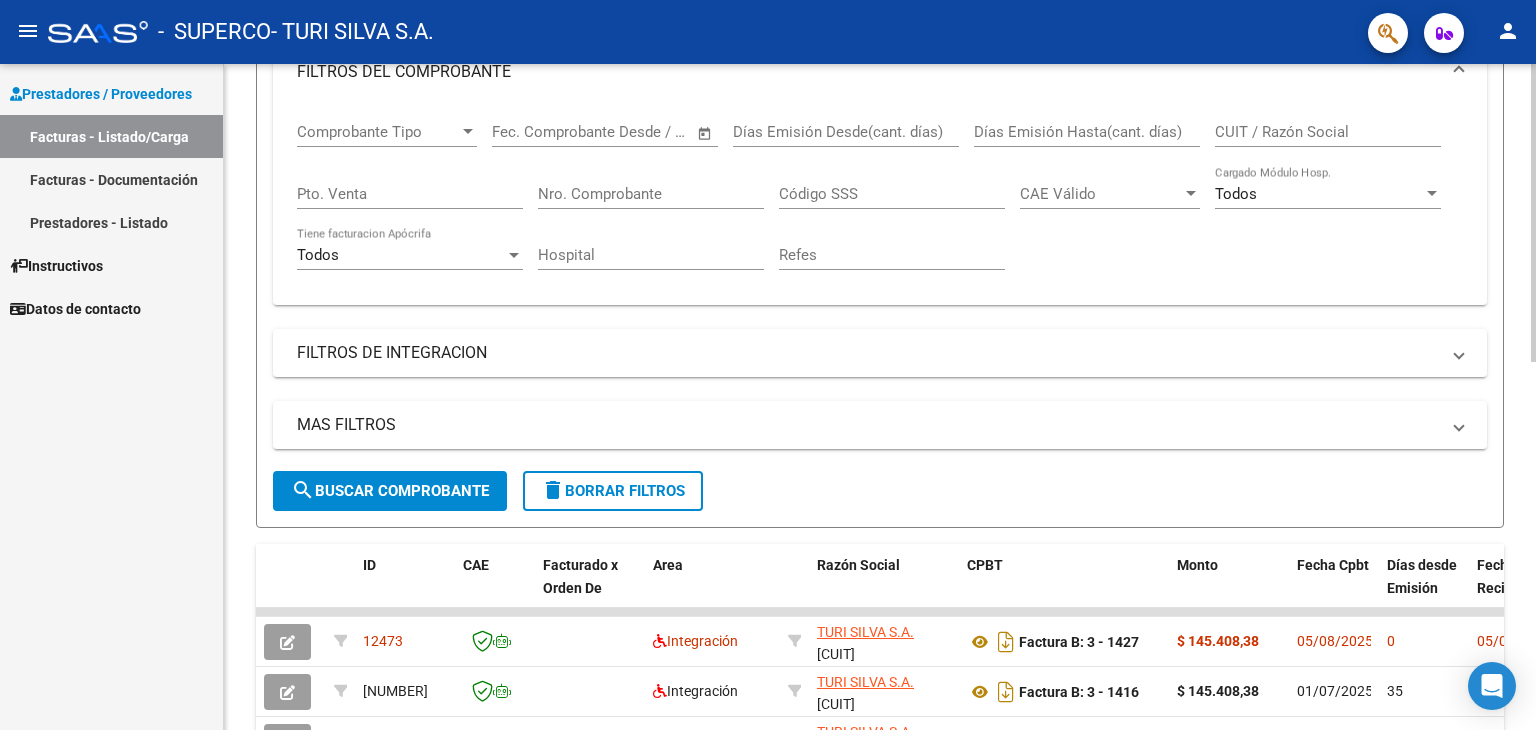 click on "FILTROS DEL COMPROBANTE" at bounding box center [868, 72] 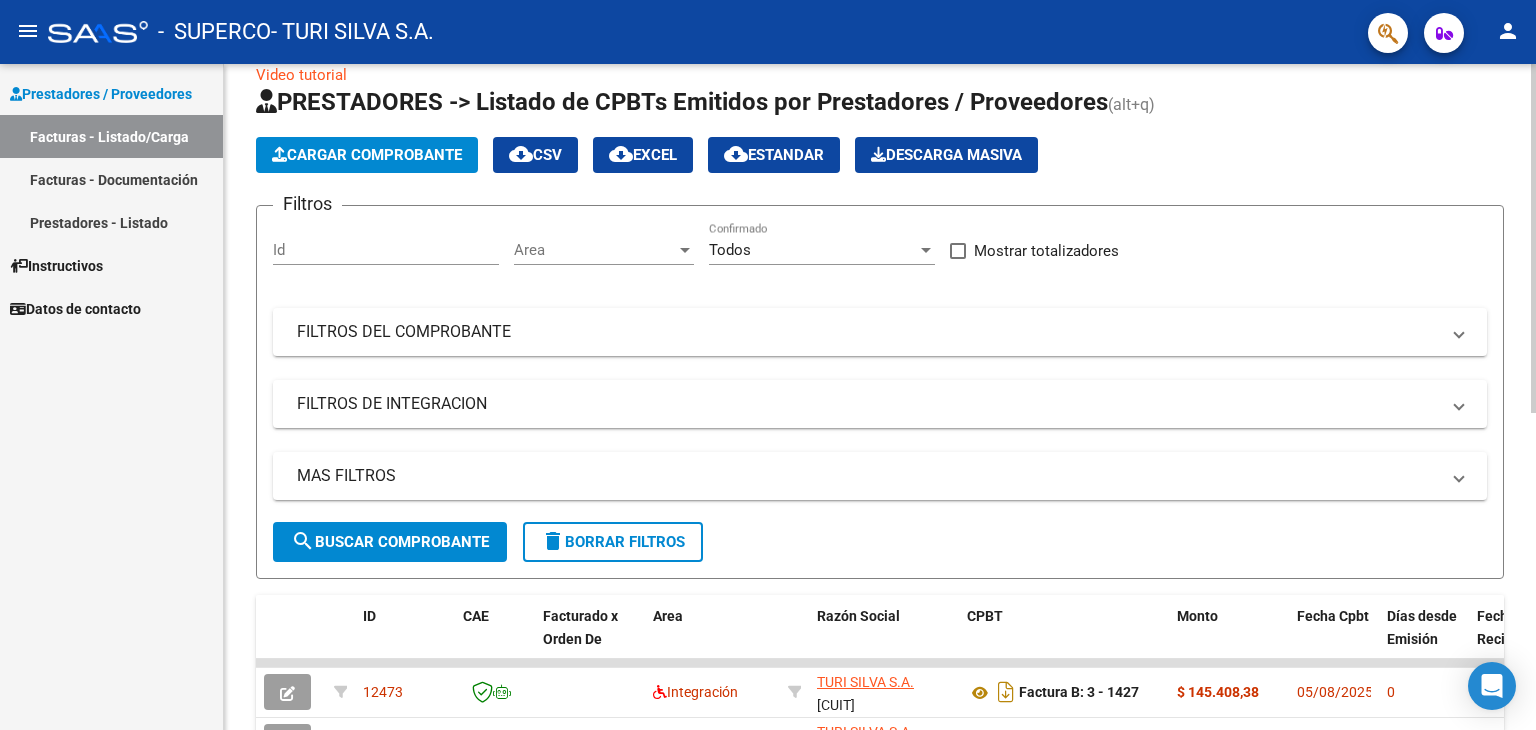 scroll, scrollTop: 0, scrollLeft: 0, axis: both 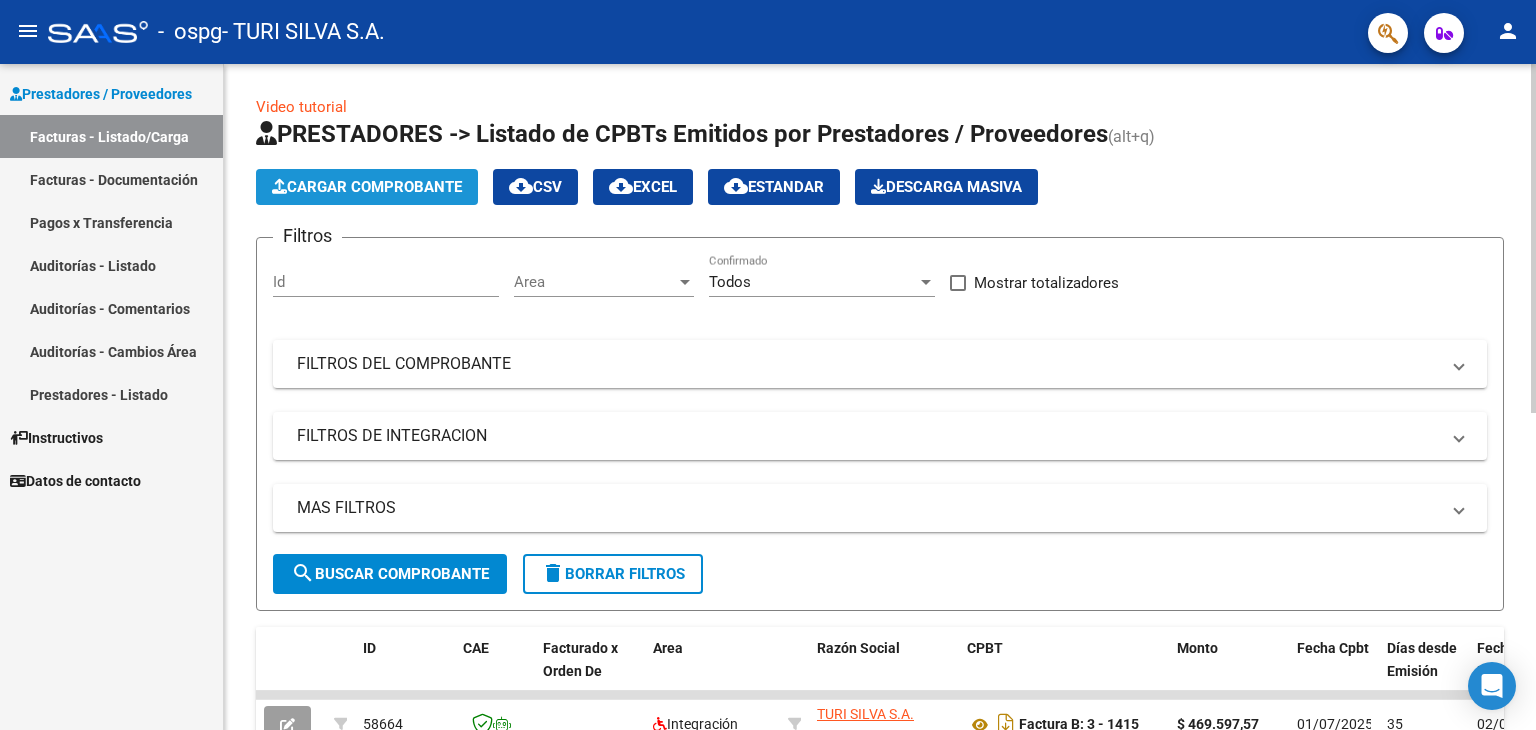 click on "Cargar Comprobante" 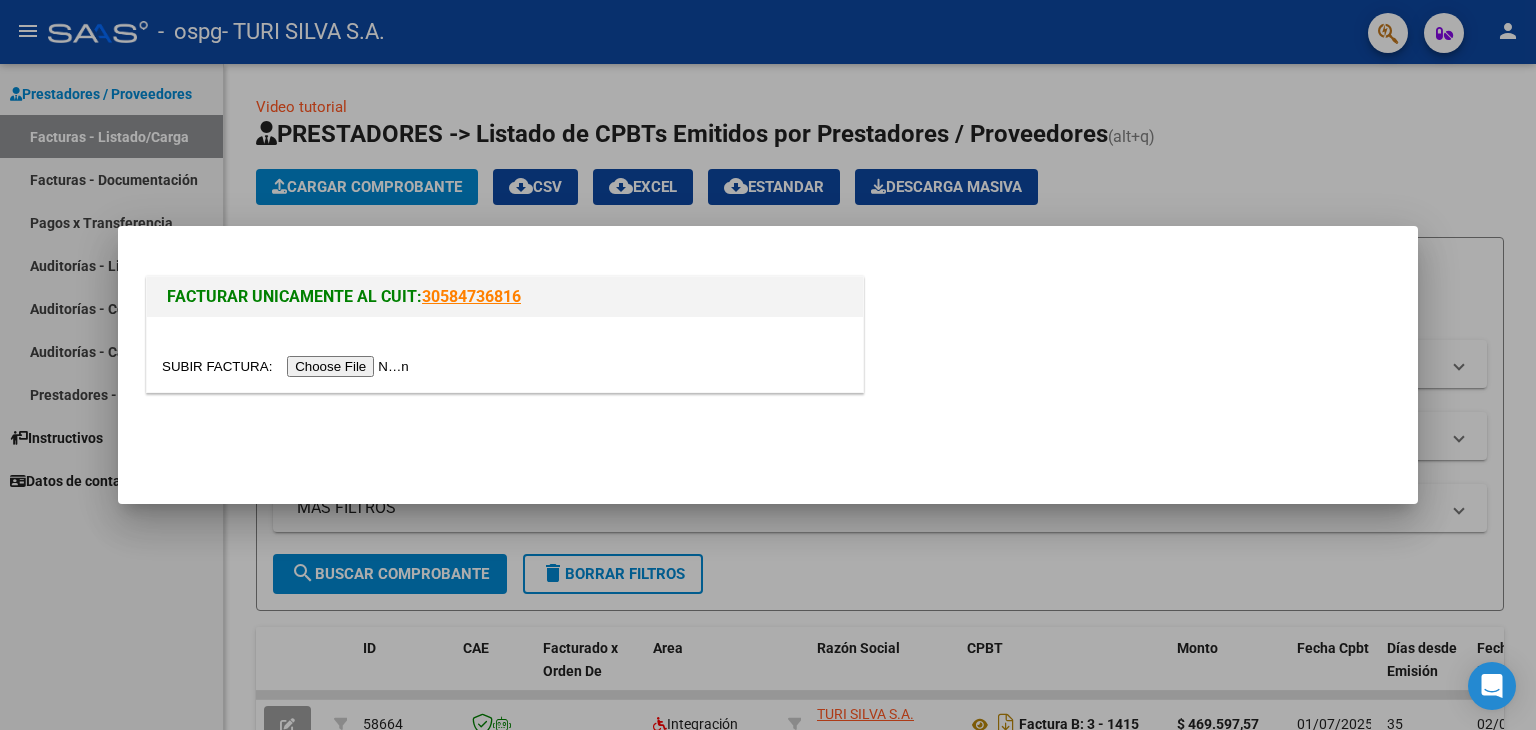 click at bounding box center (288, 366) 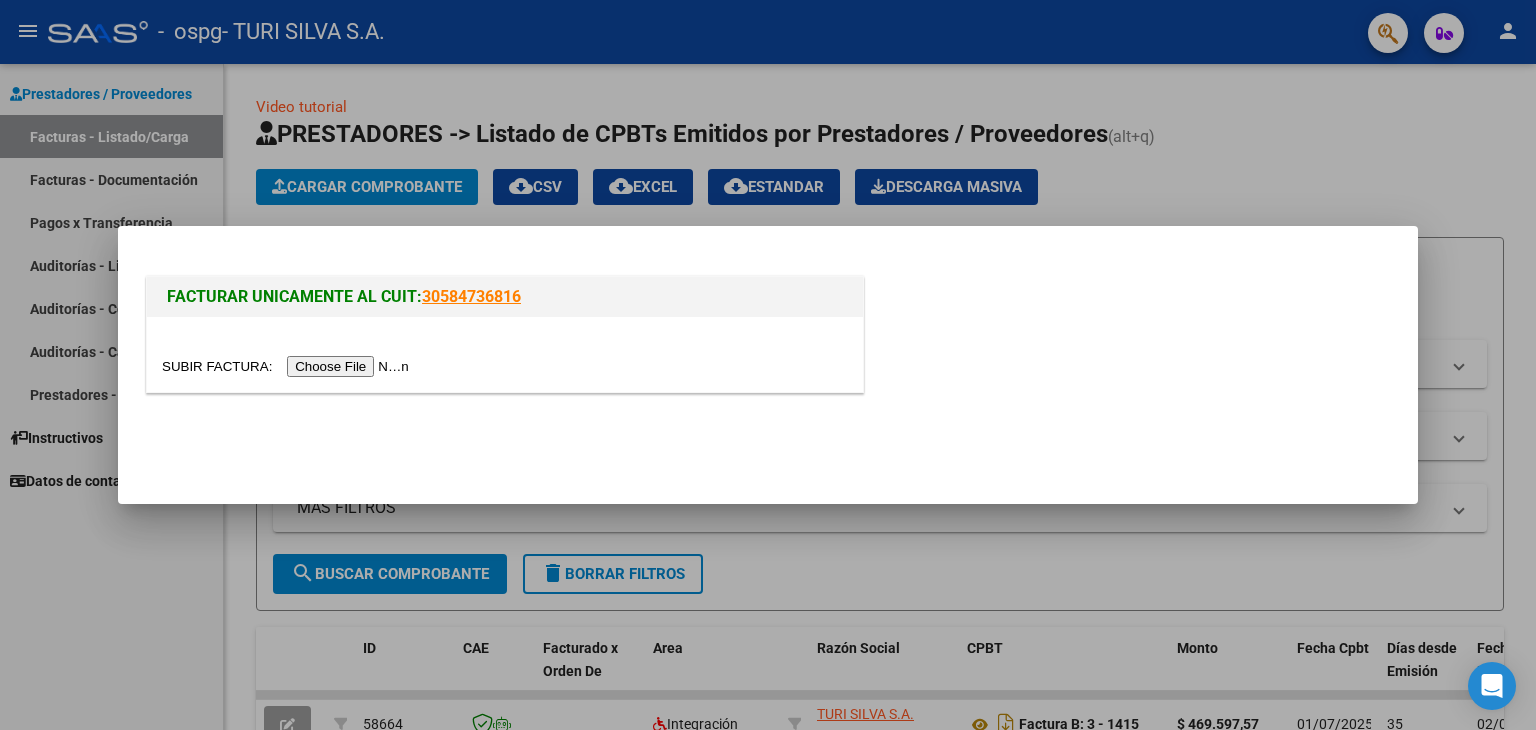 click at bounding box center (288, 366) 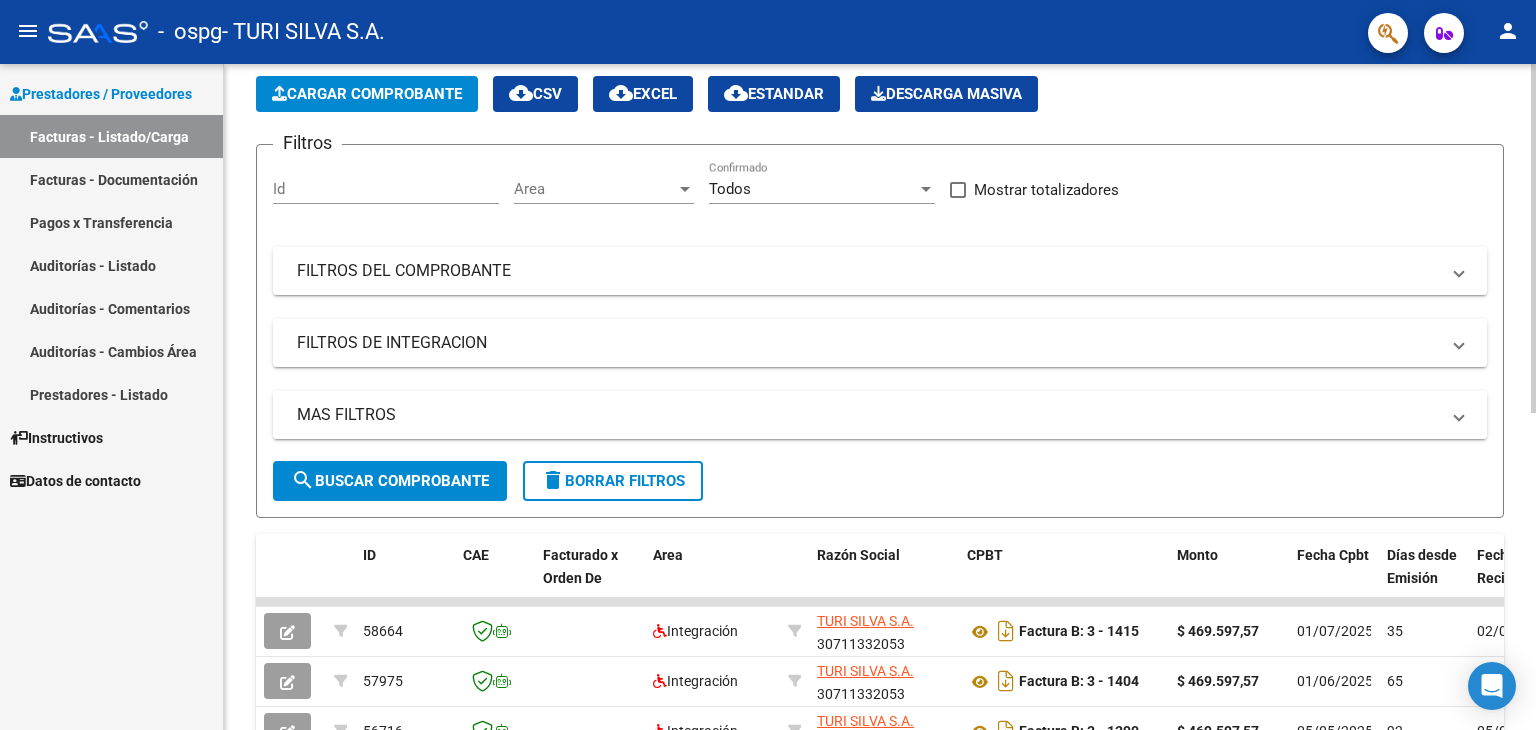 scroll, scrollTop: 300, scrollLeft: 0, axis: vertical 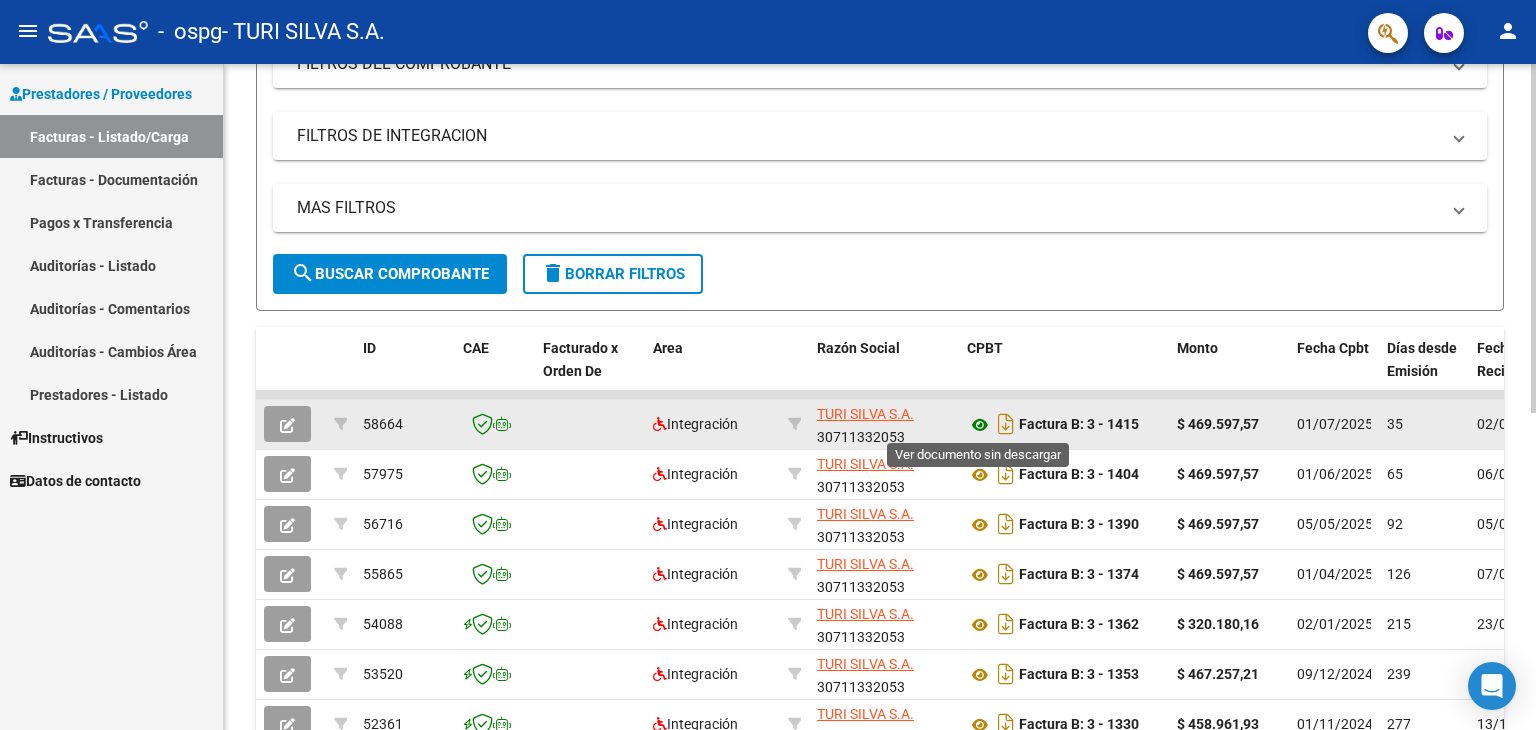 click 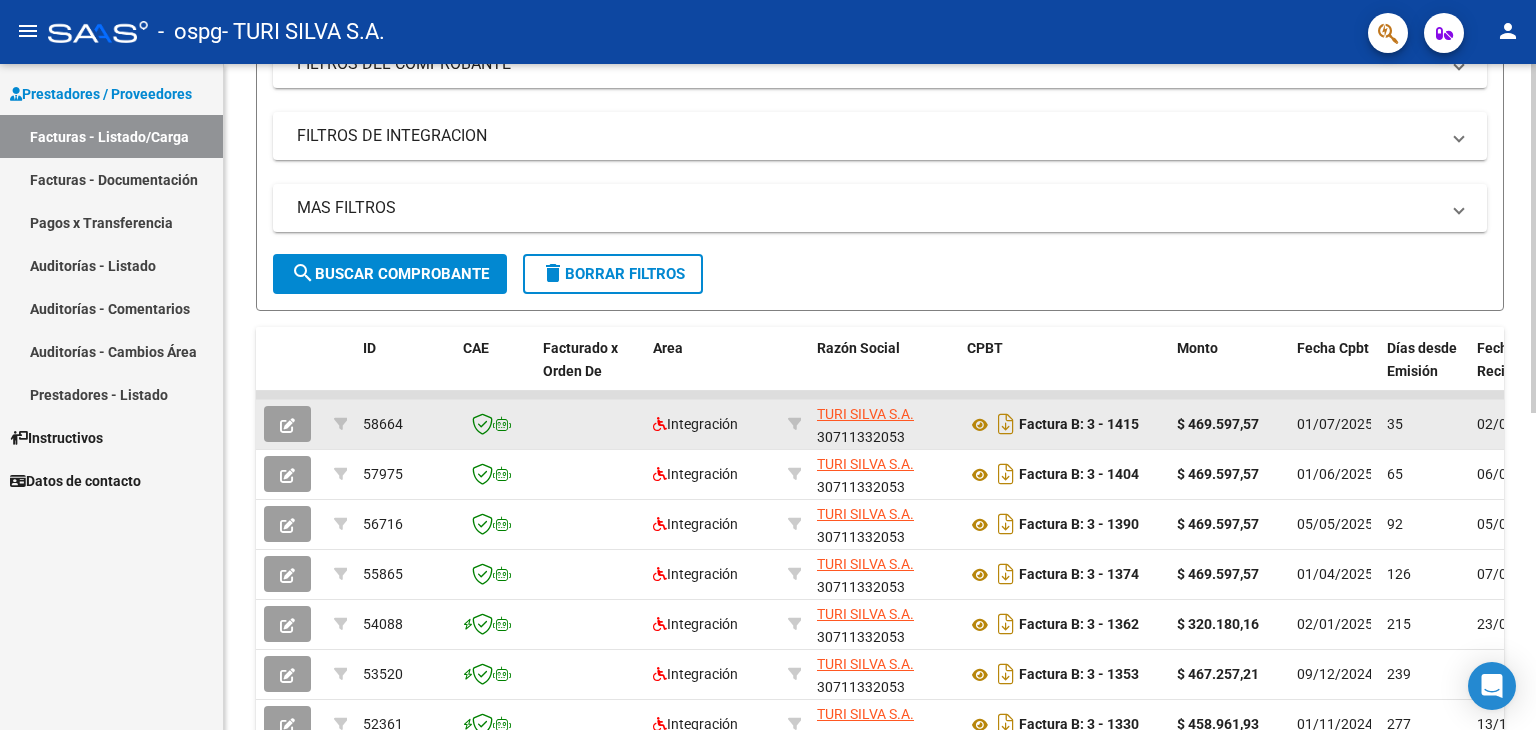 scroll, scrollTop: 604, scrollLeft: 0, axis: vertical 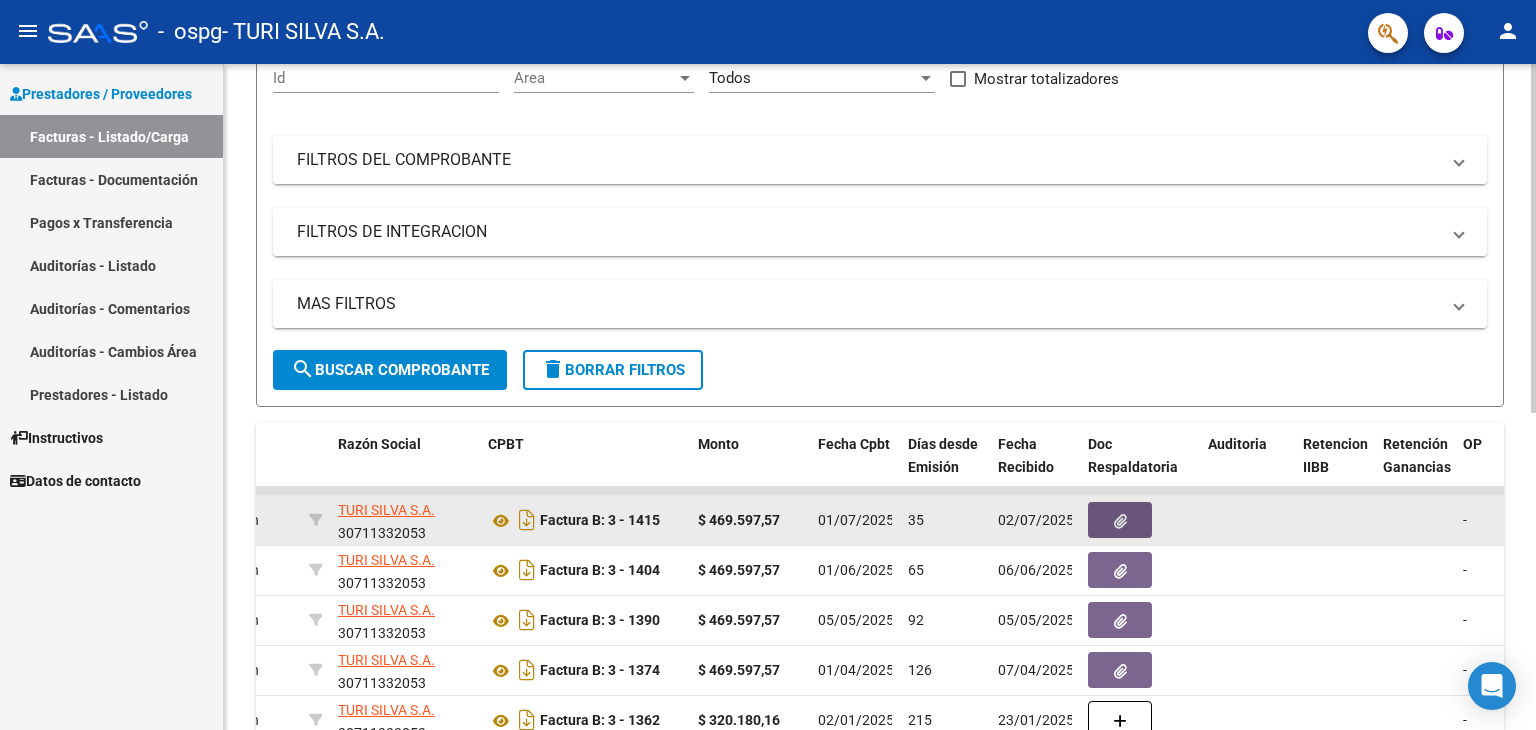 click 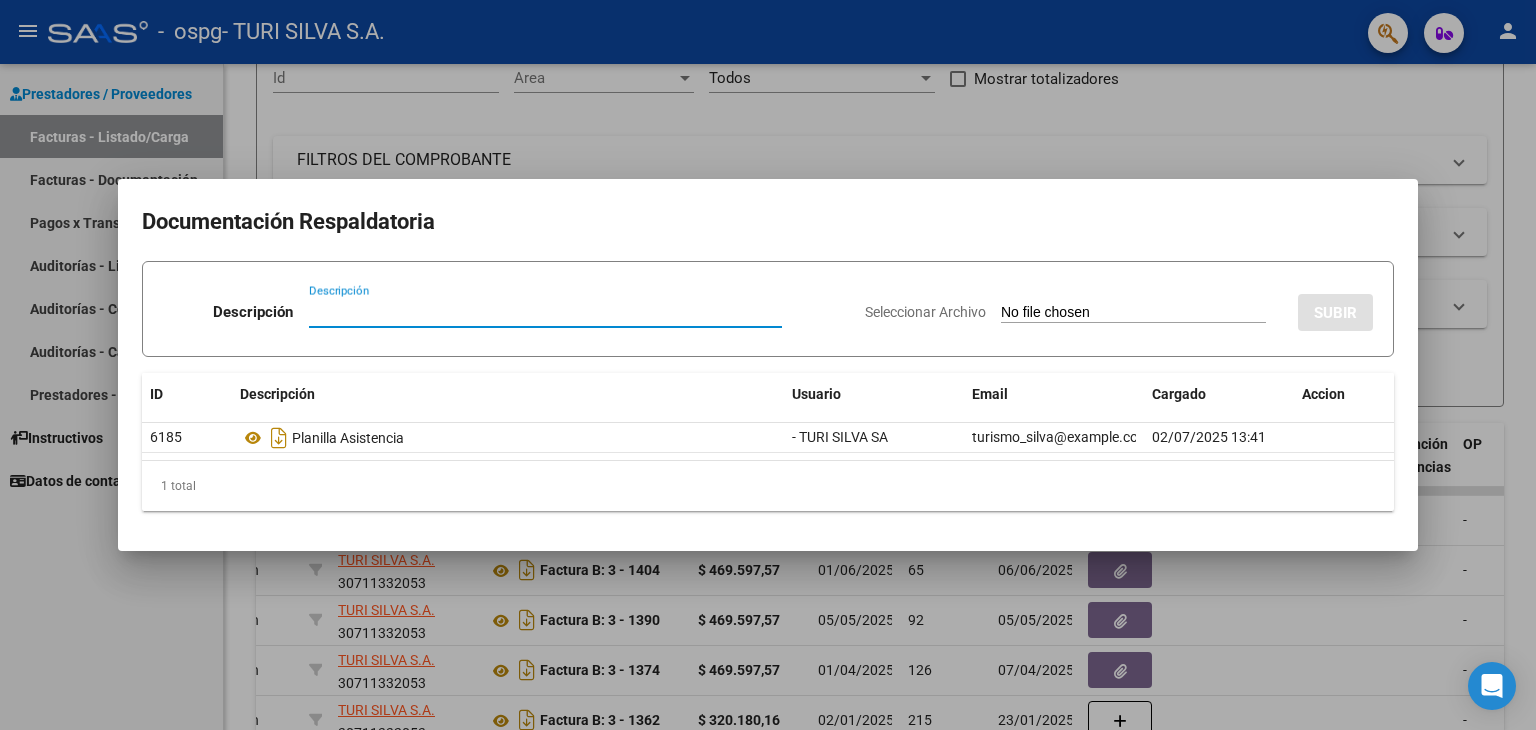 click at bounding box center [768, 365] 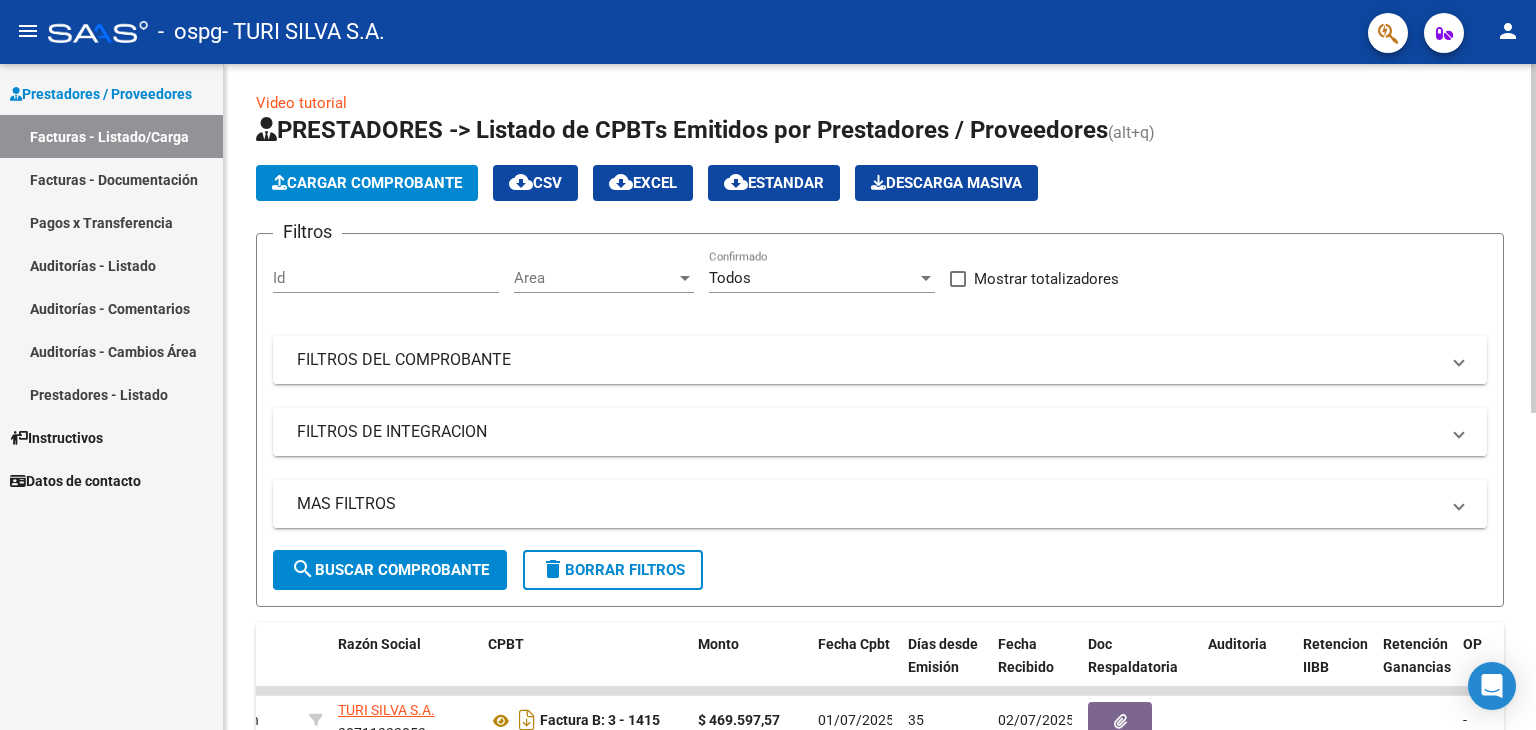 scroll, scrollTop: 0, scrollLeft: 0, axis: both 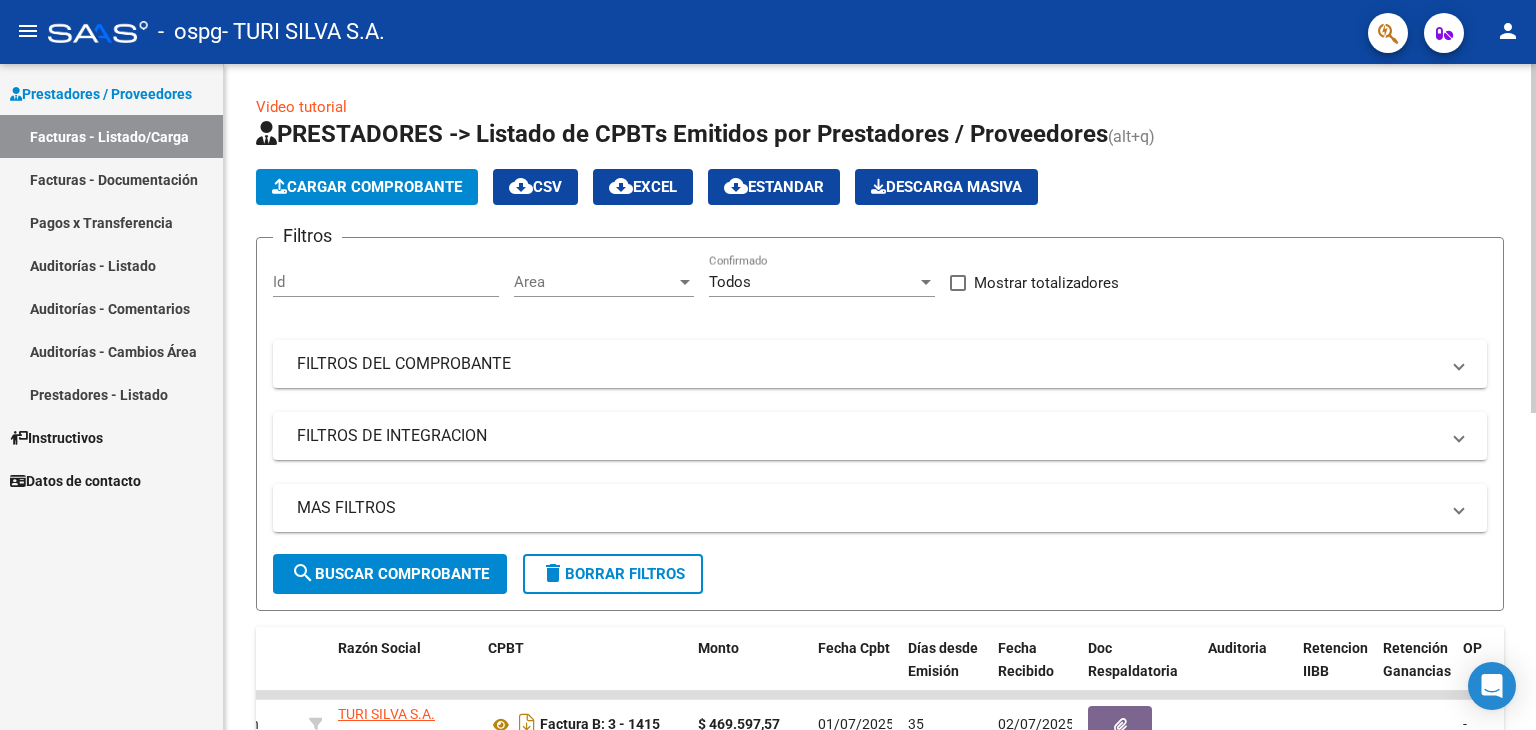 click on "Cargar Comprobante" 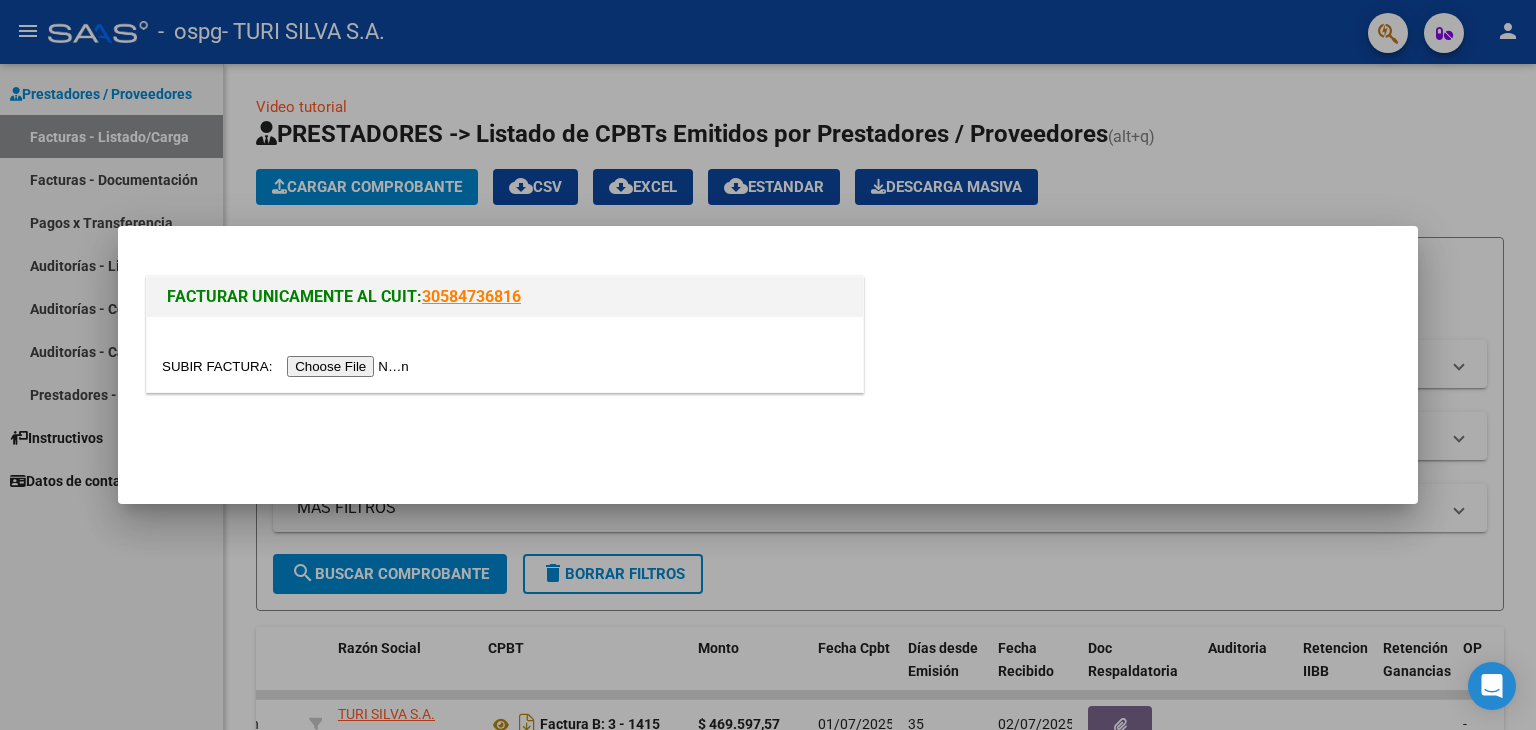 click at bounding box center (288, 366) 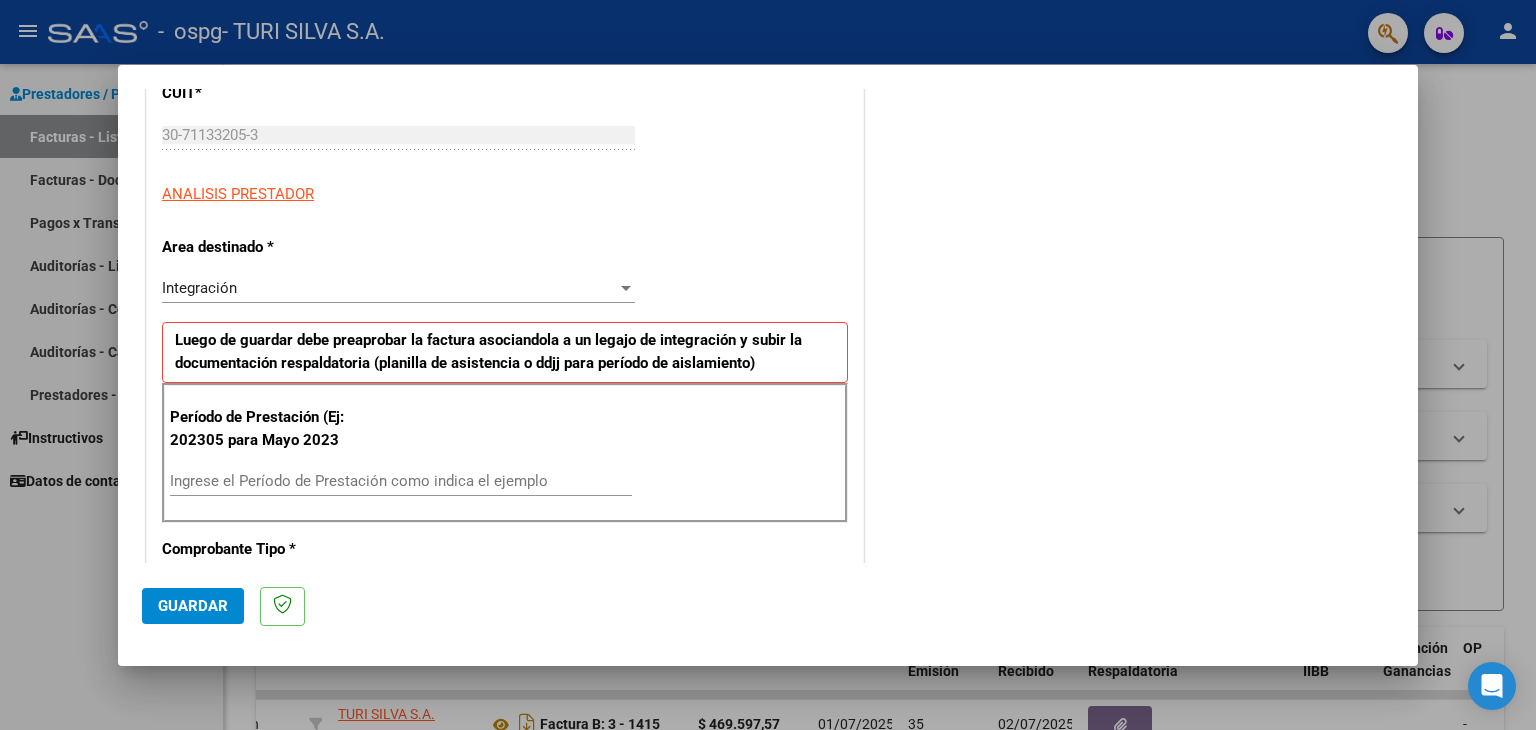 scroll, scrollTop: 300, scrollLeft: 0, axis: vertical 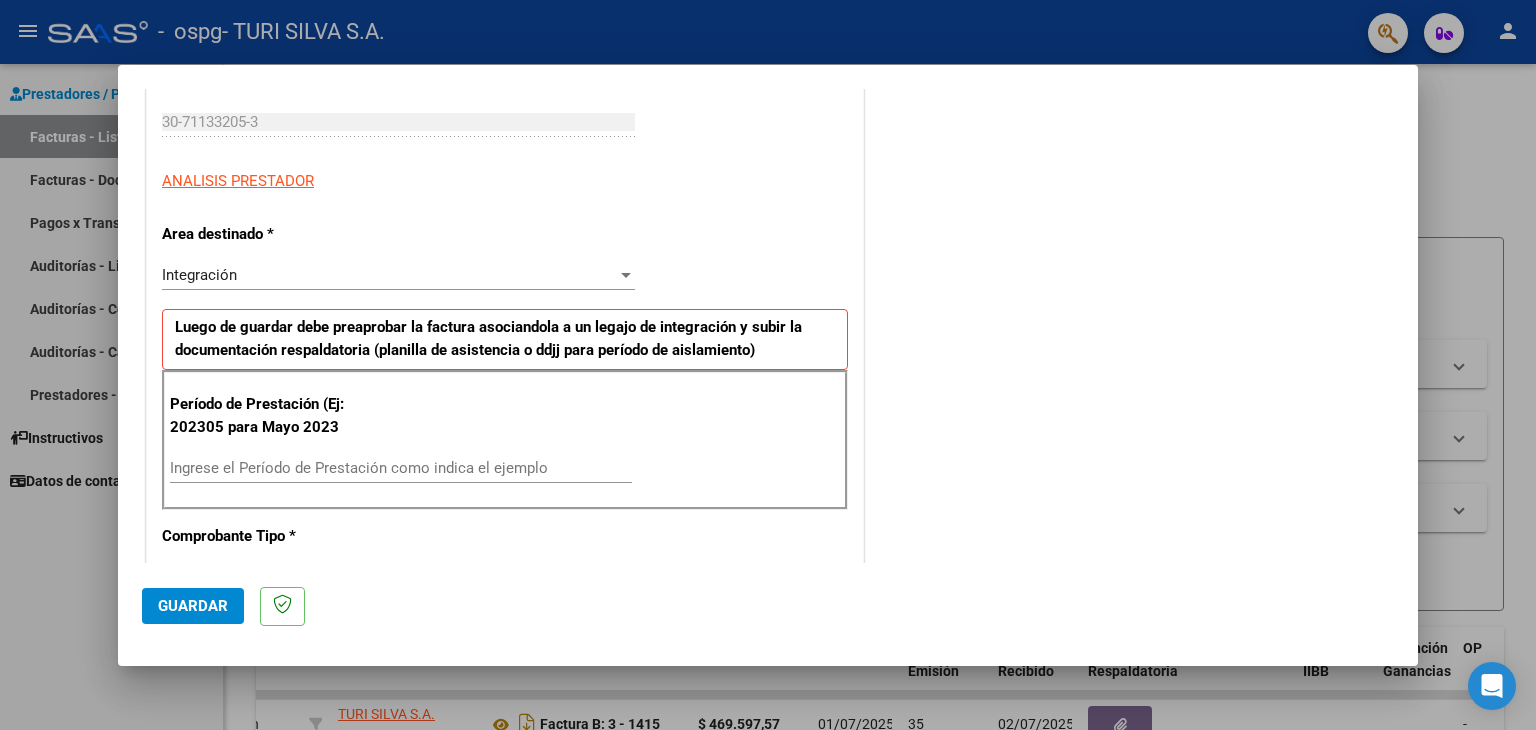 click on "Ingrese el Período de Prestación como indica el ejemplo" at bounding box center (401, 468) 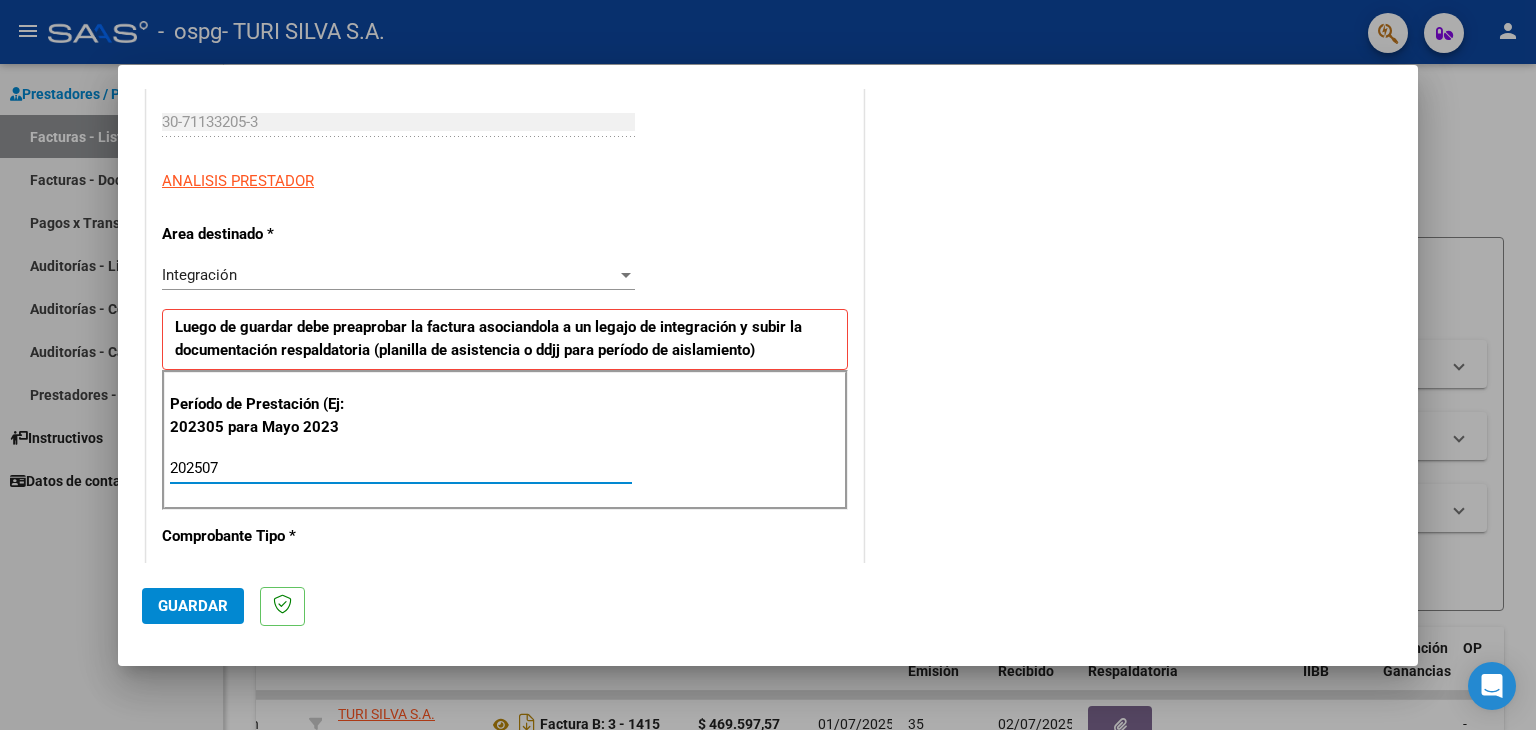 type on "202507" 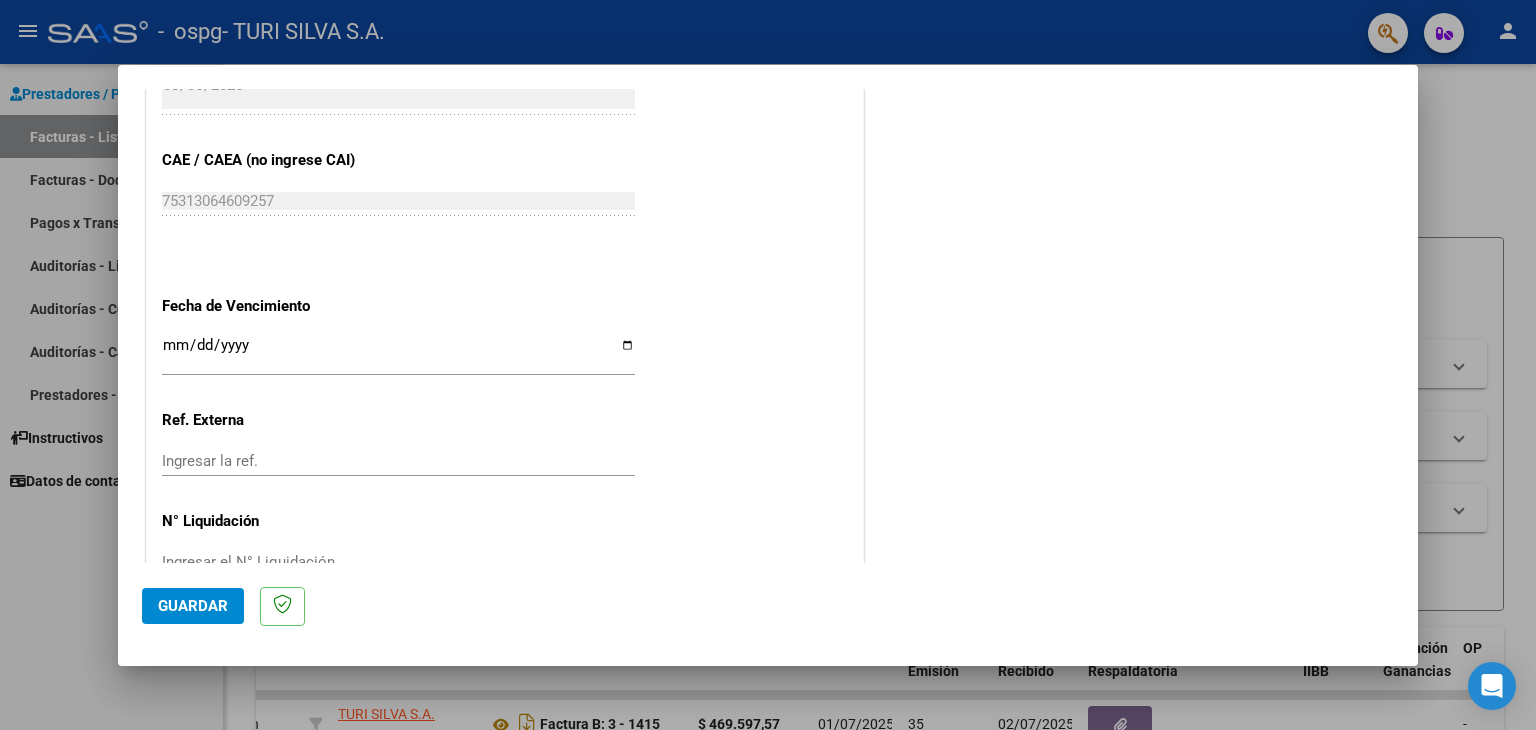 scroll, scrollTop: 1200, scrollLeft: 0, axis: vertical 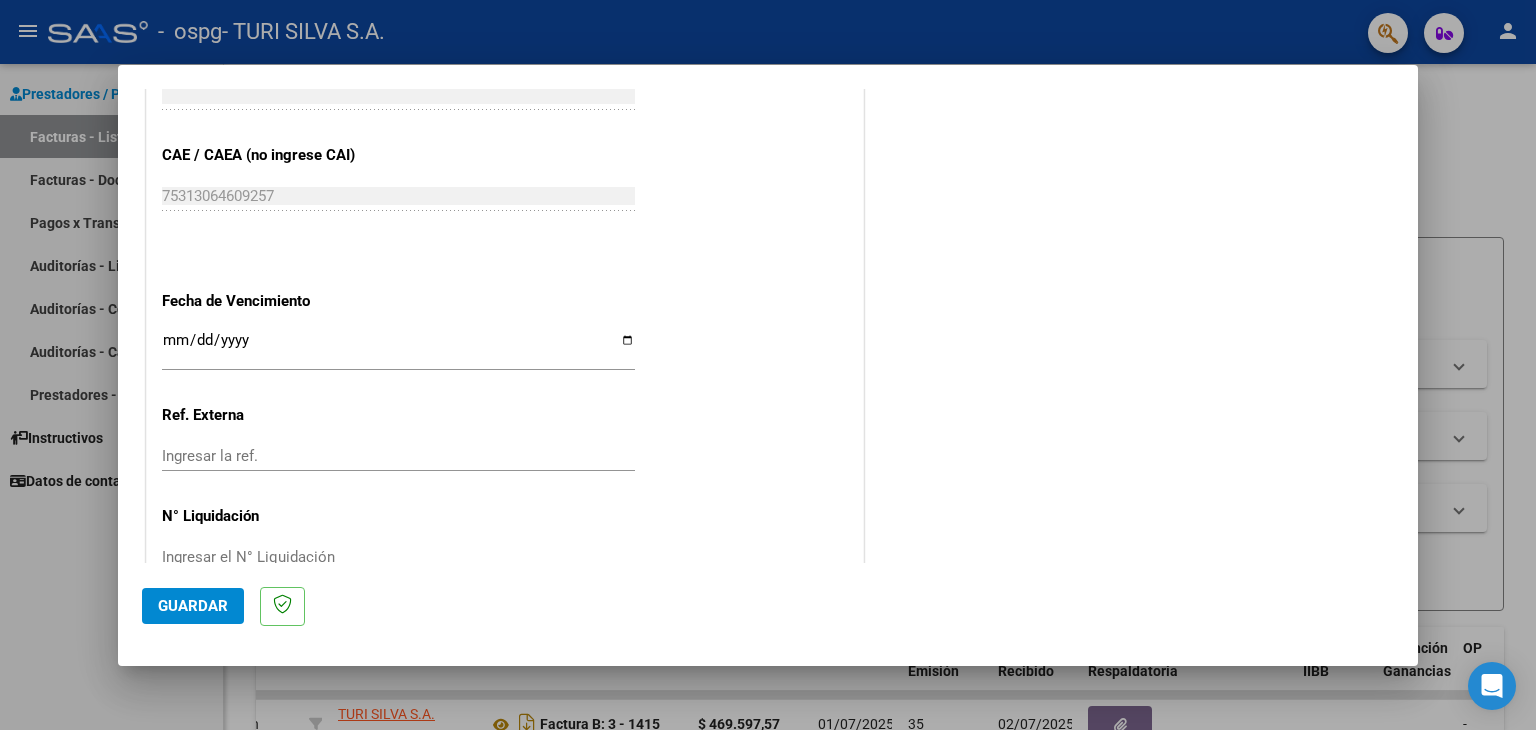 click on "Ingresar la fecha" at bounding box center (398, 348) 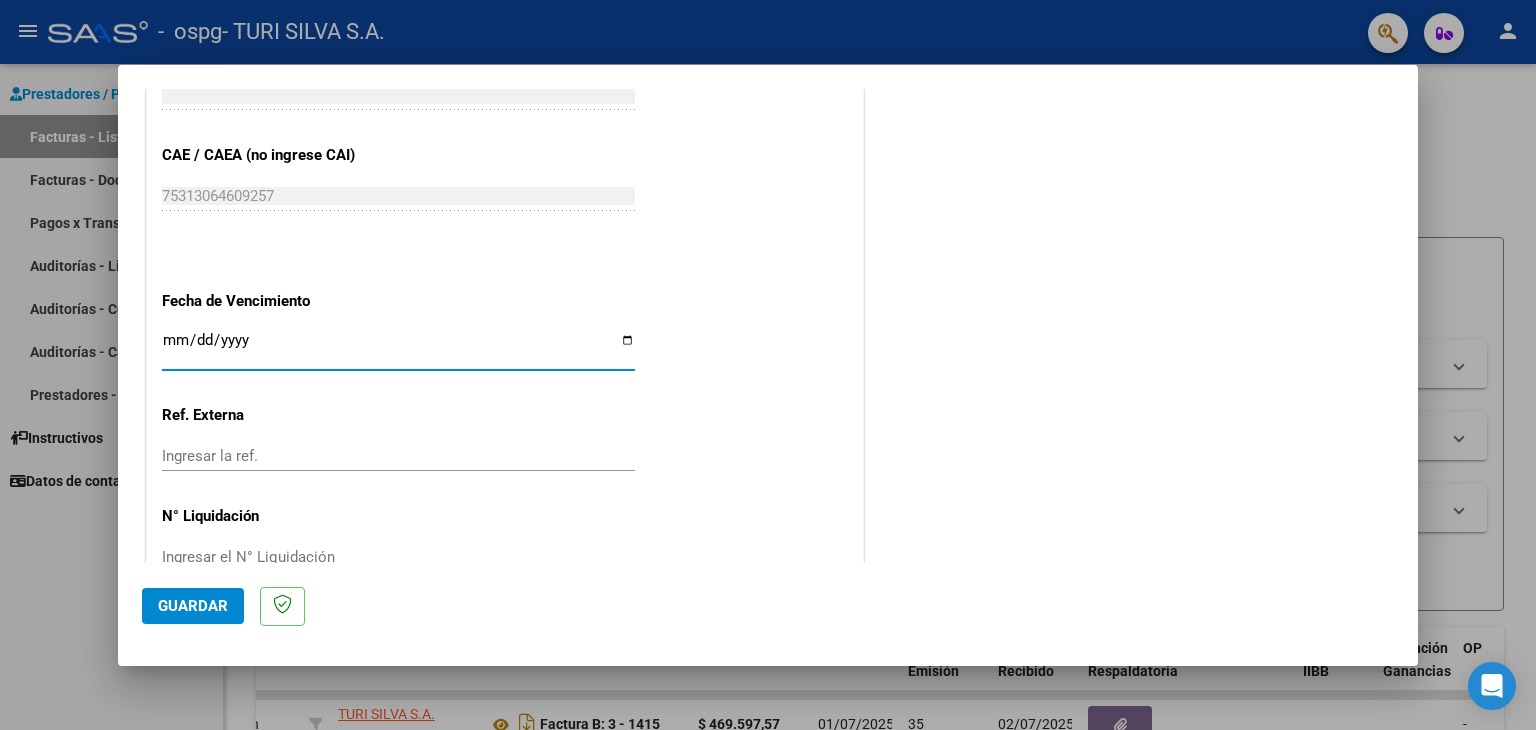 type on "2025-08-12" 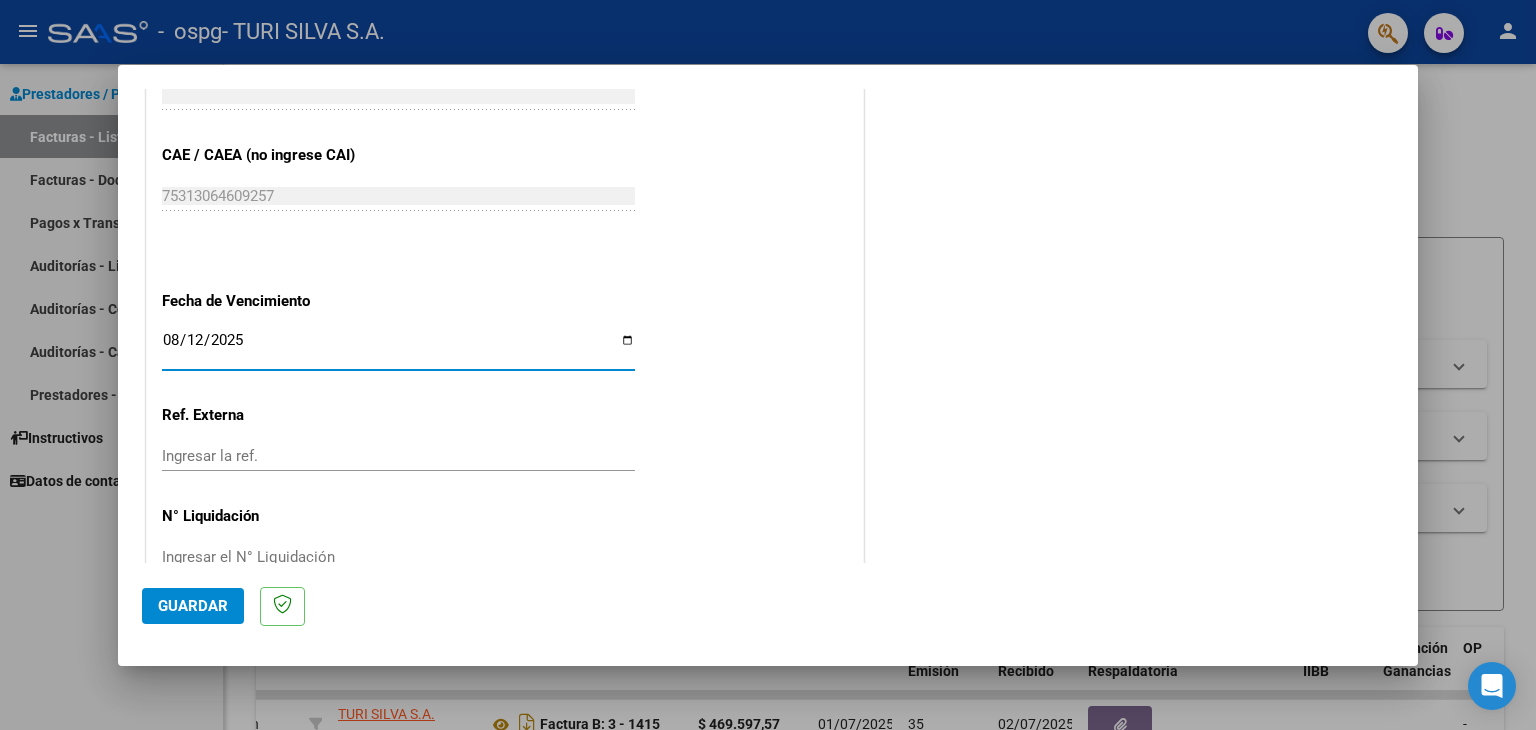 scroll, scrollTop: 1245, scrollLeft: 0, axis: vertical 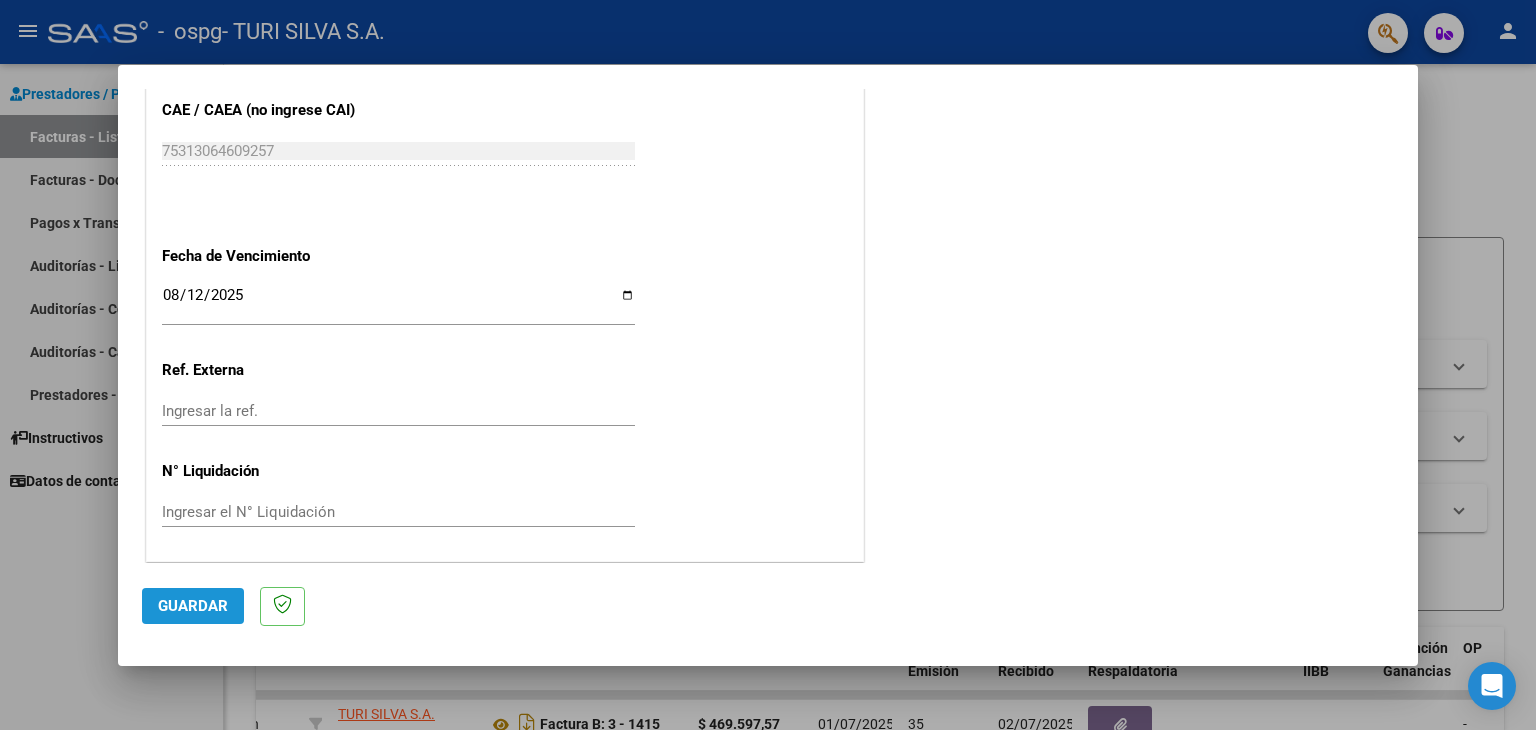 click on "Guardar" 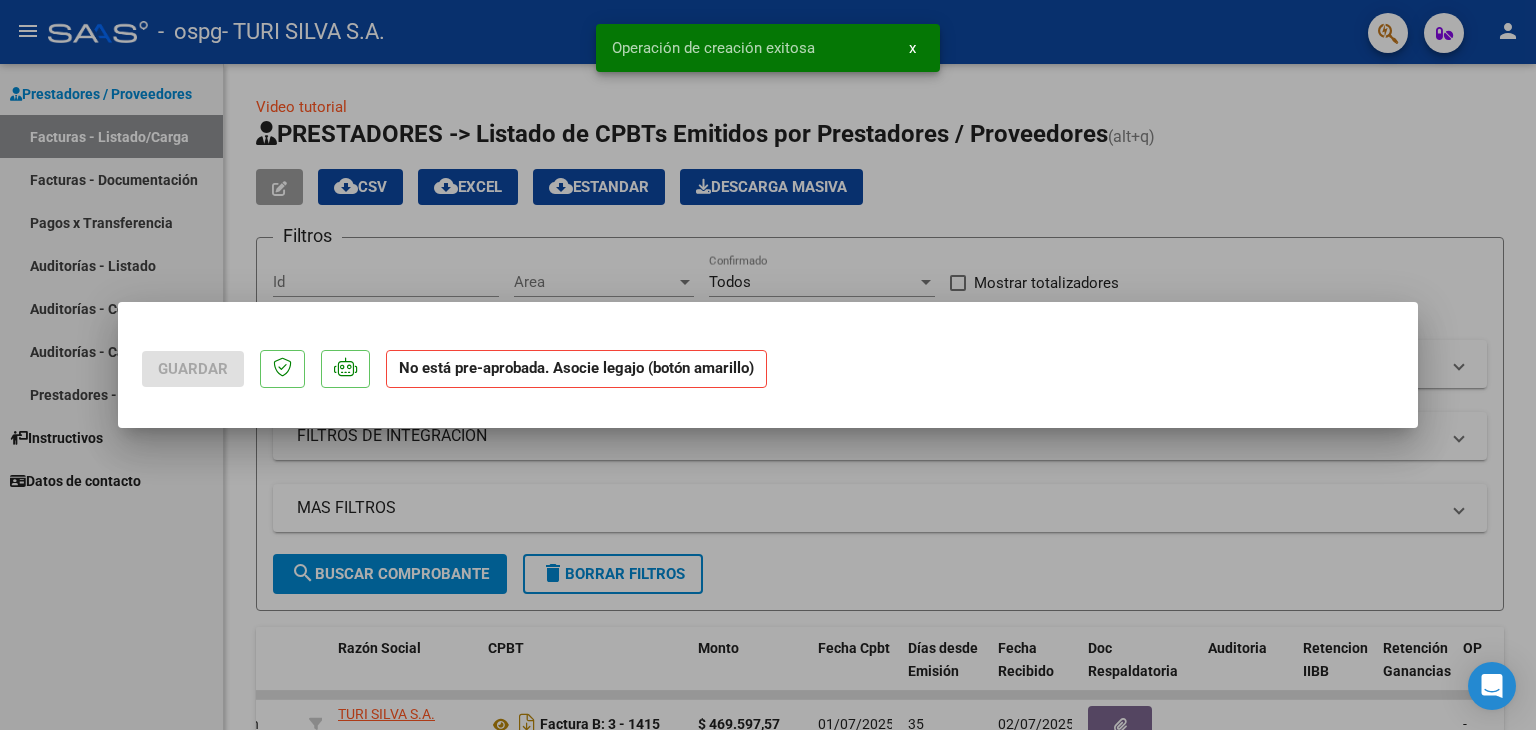 scroll, scrollTop: 0, scrollLeft: 0, axis: both 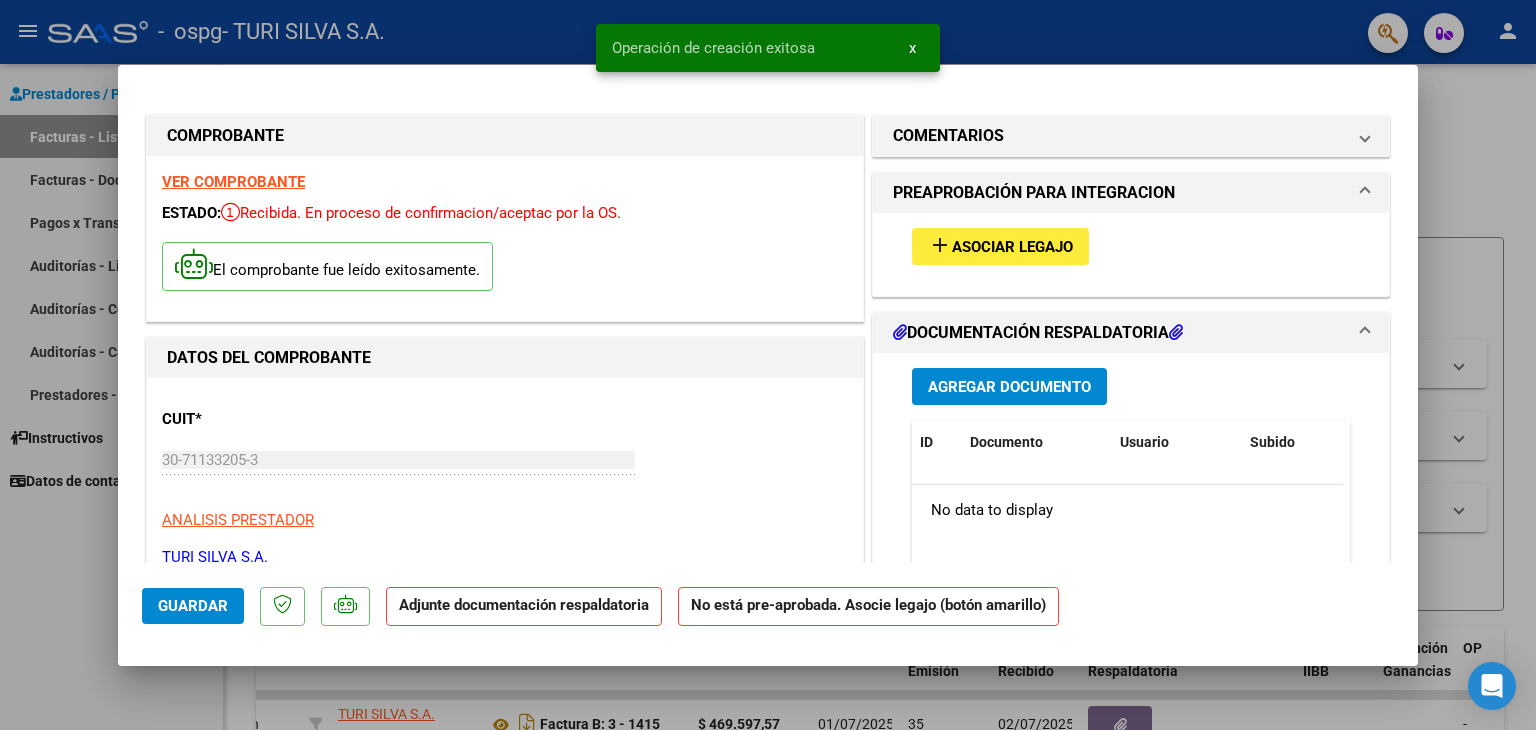 click on "Asociar Legajo" at bounding box center (1012, 247) 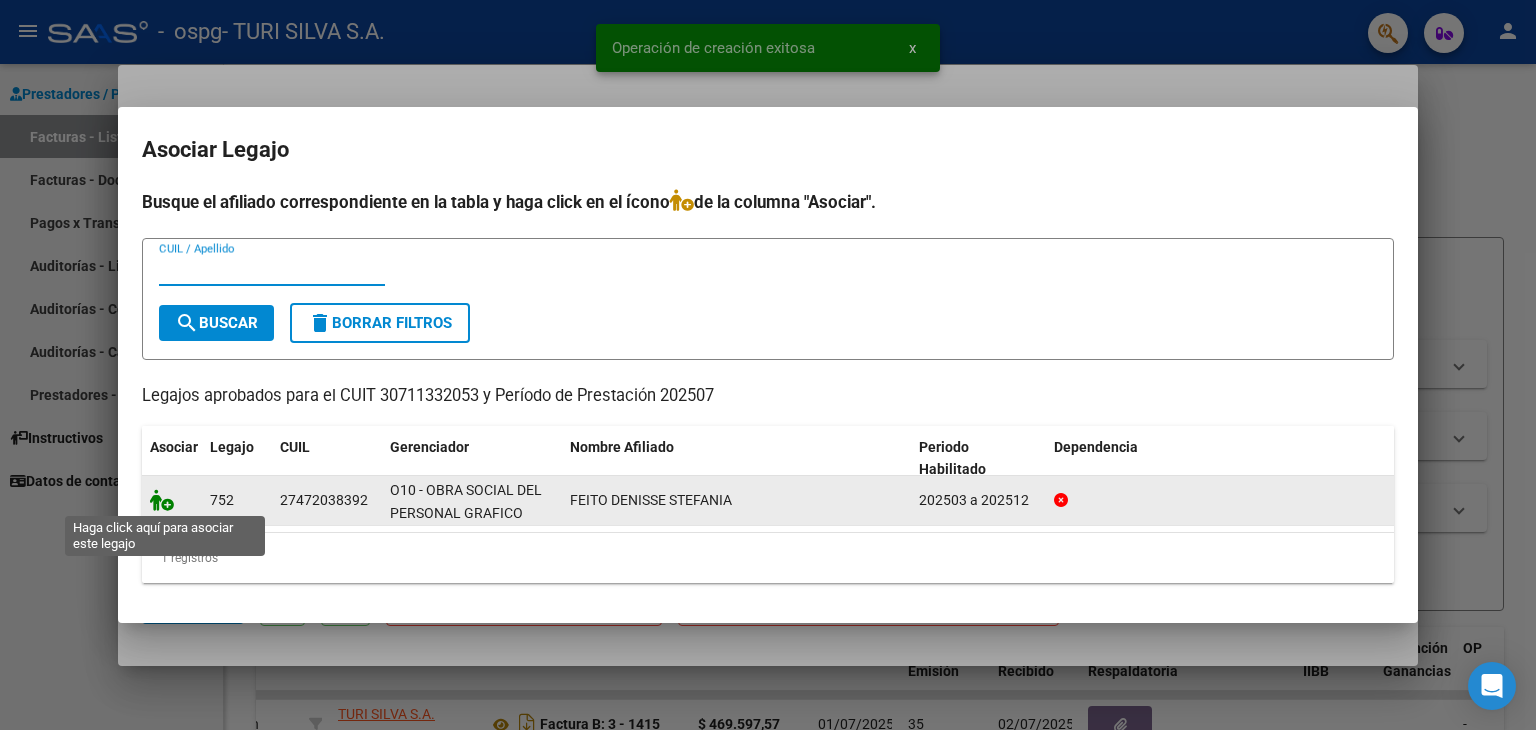 click 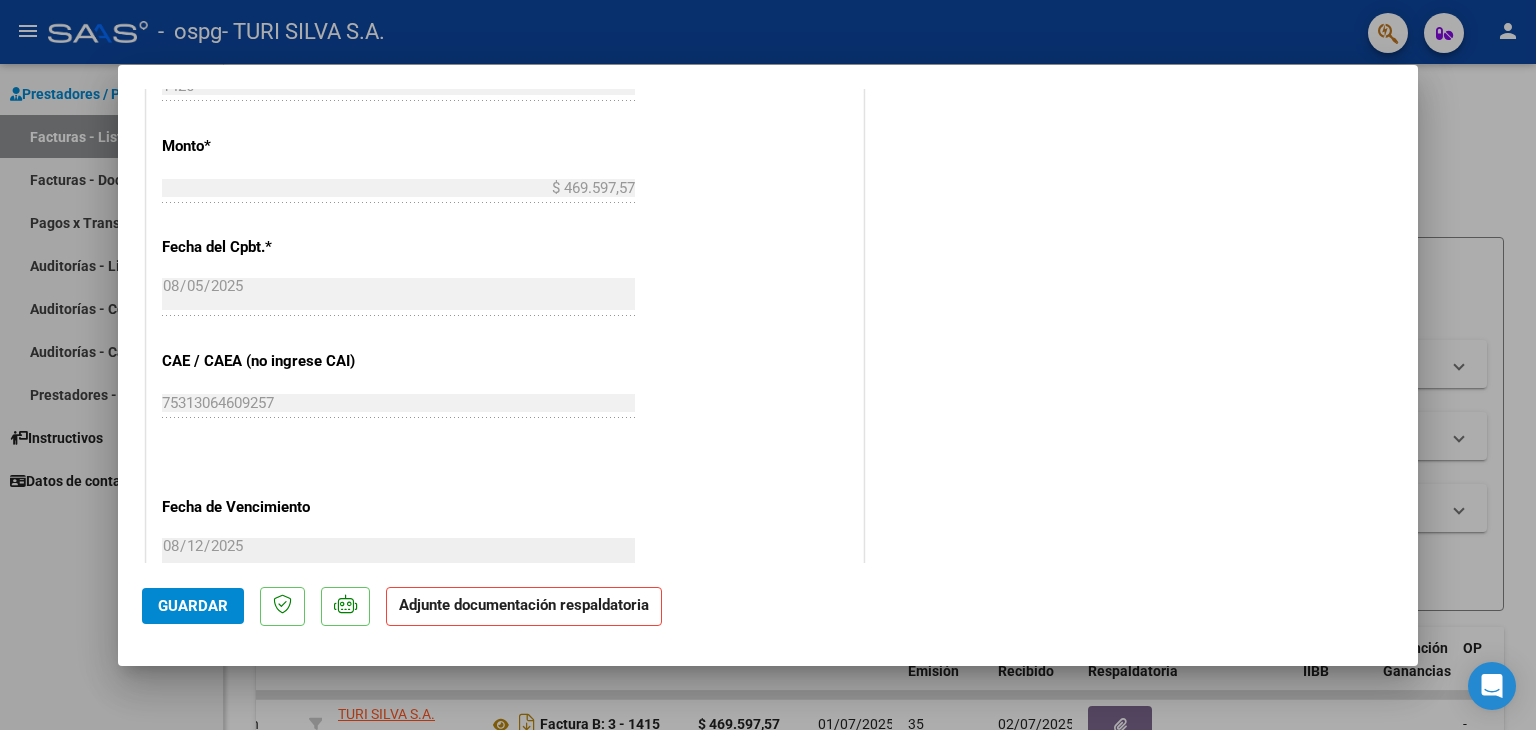 scroll, scrollTop: 1313, scrollLeft: 0, axis: vertical 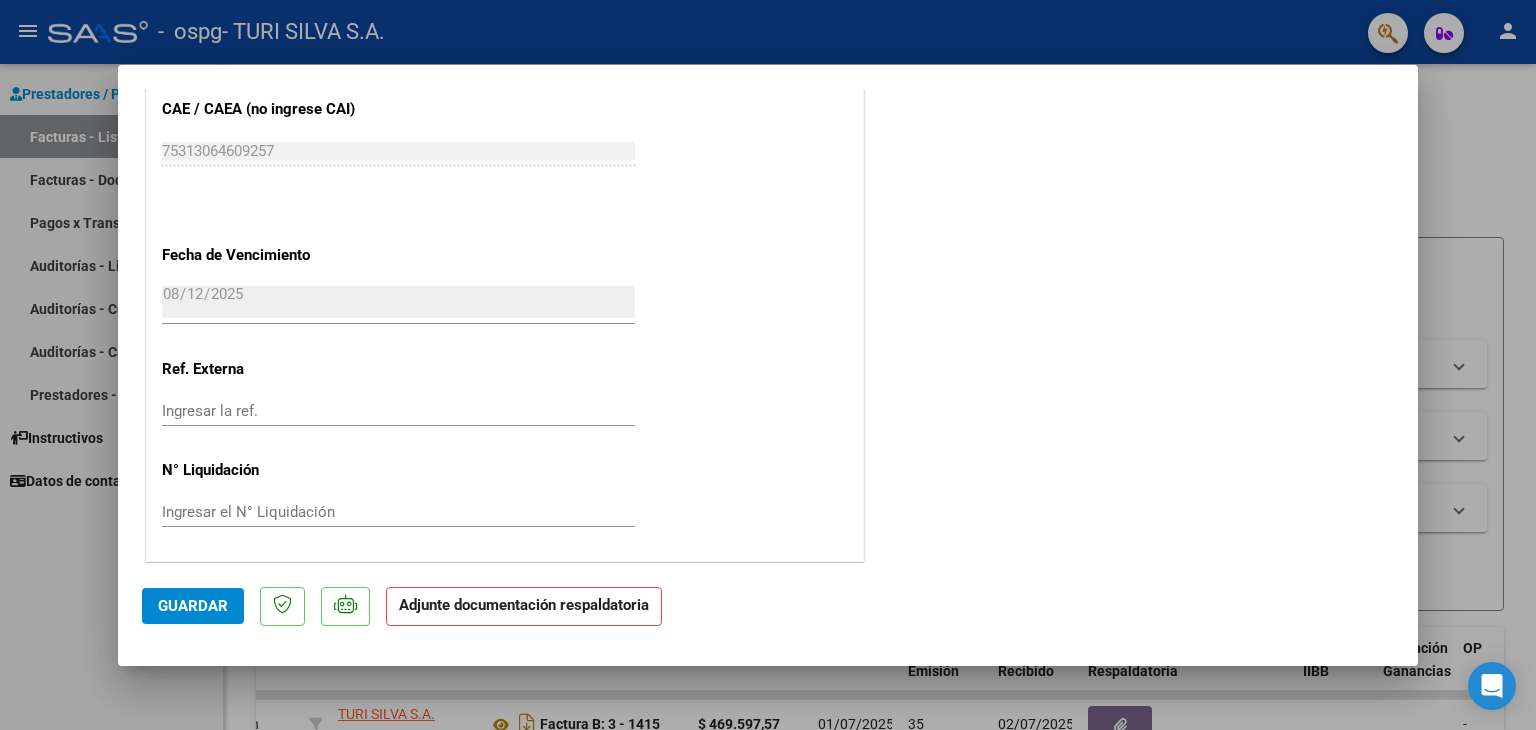 click on "Adjunte documentación respaldatoria" 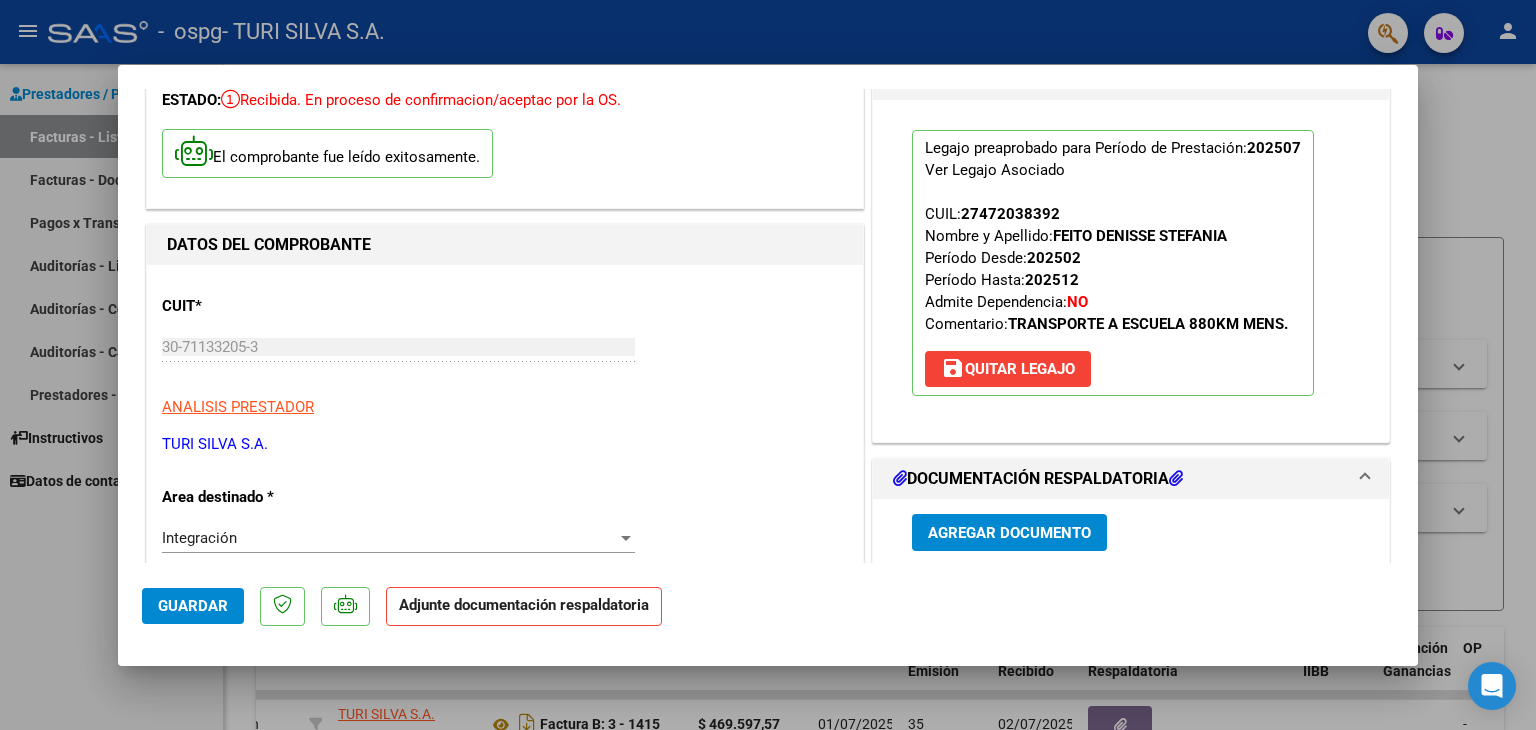 scroll, scrollTop: 213, scrollLeft: 0, axis: vertical 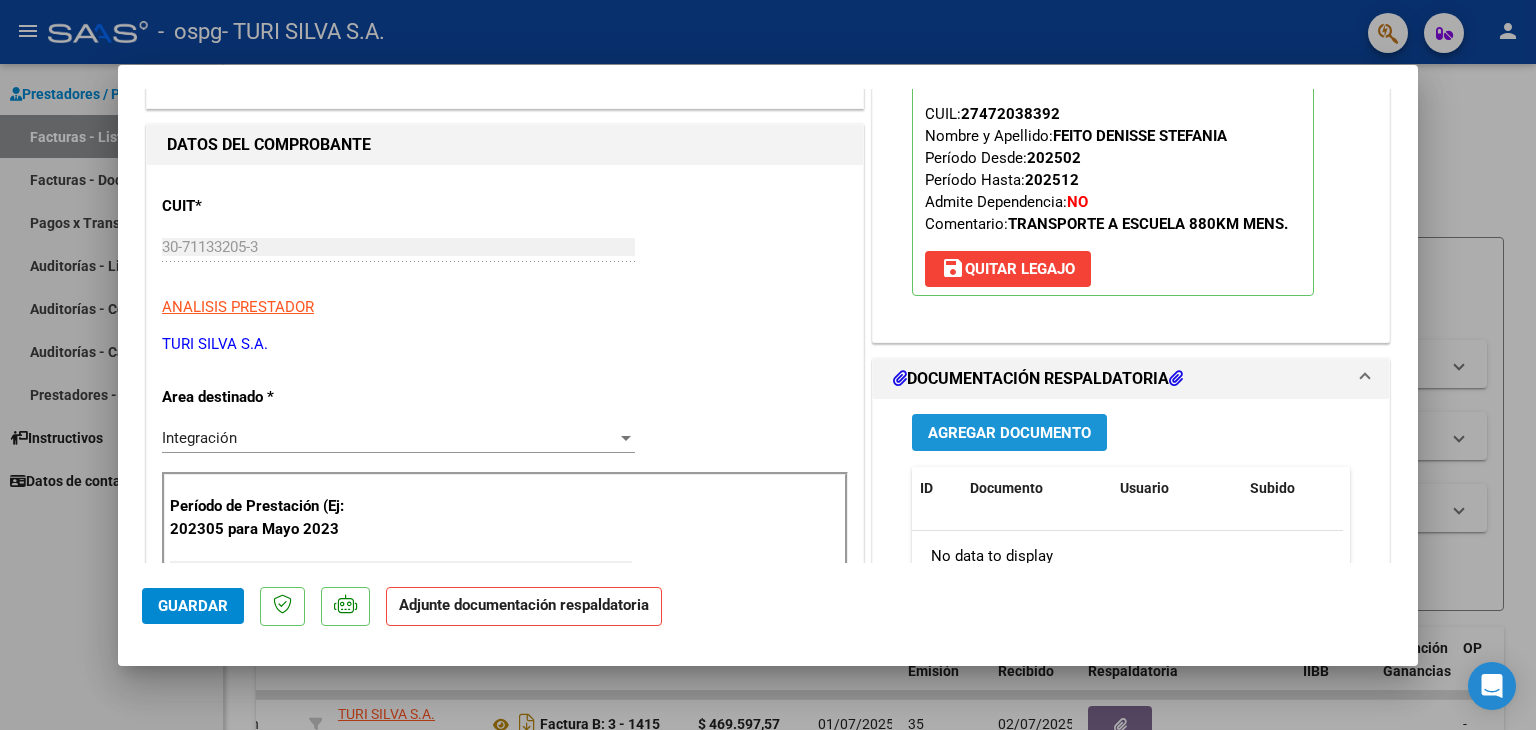 click on "Agregar Documento" at bounding box center [1009, 433] 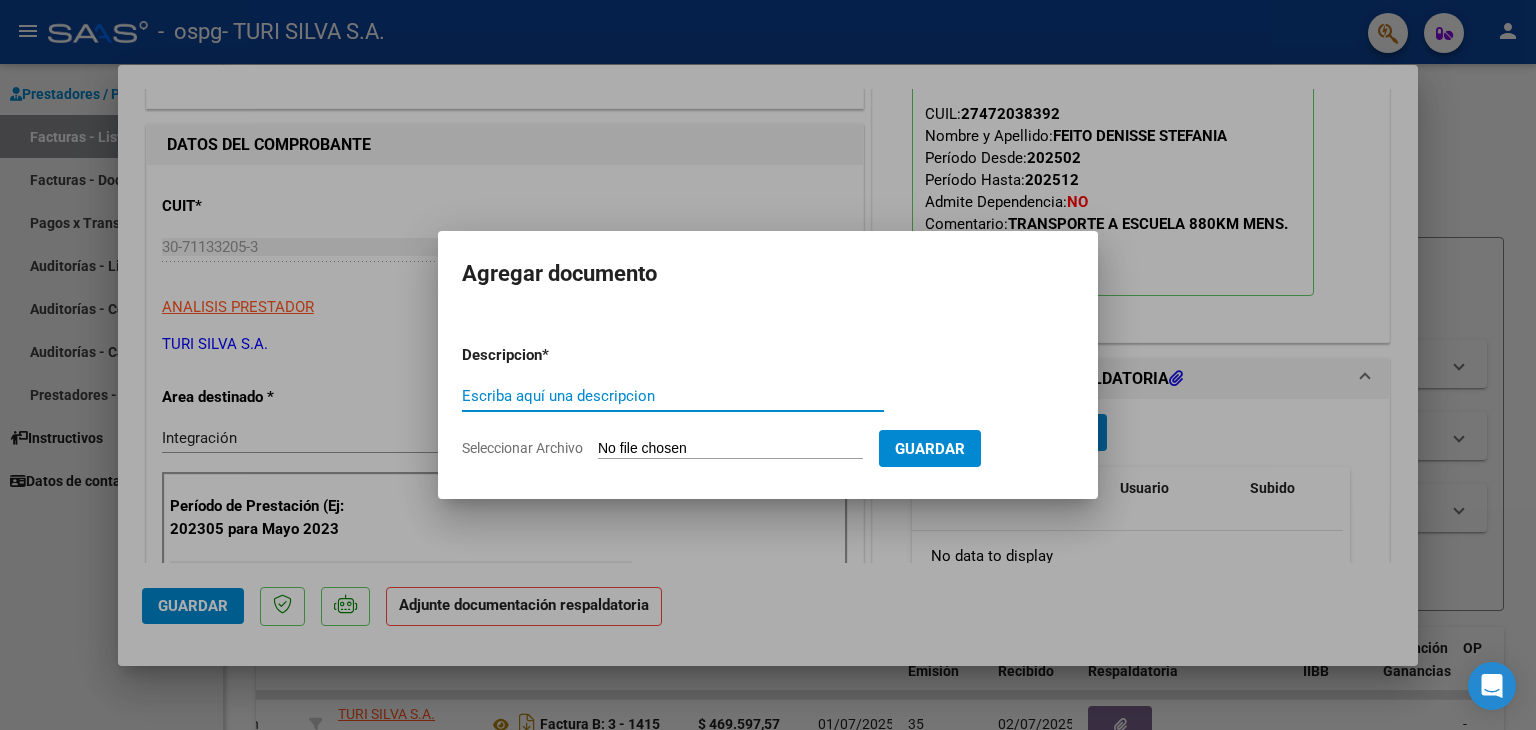 click on "Seleccionar Archivo" 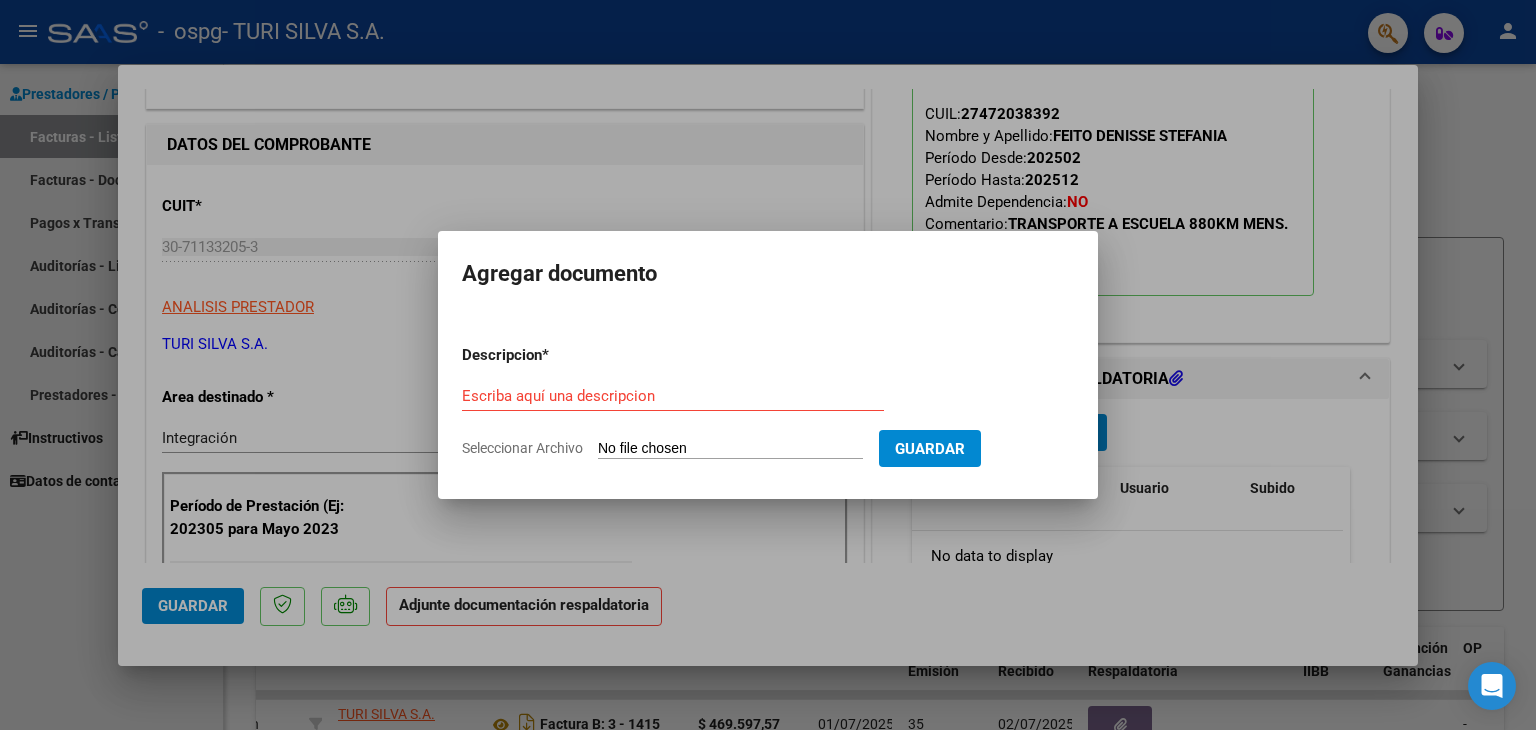type on "C:\fakepath\[DATE].jpg" 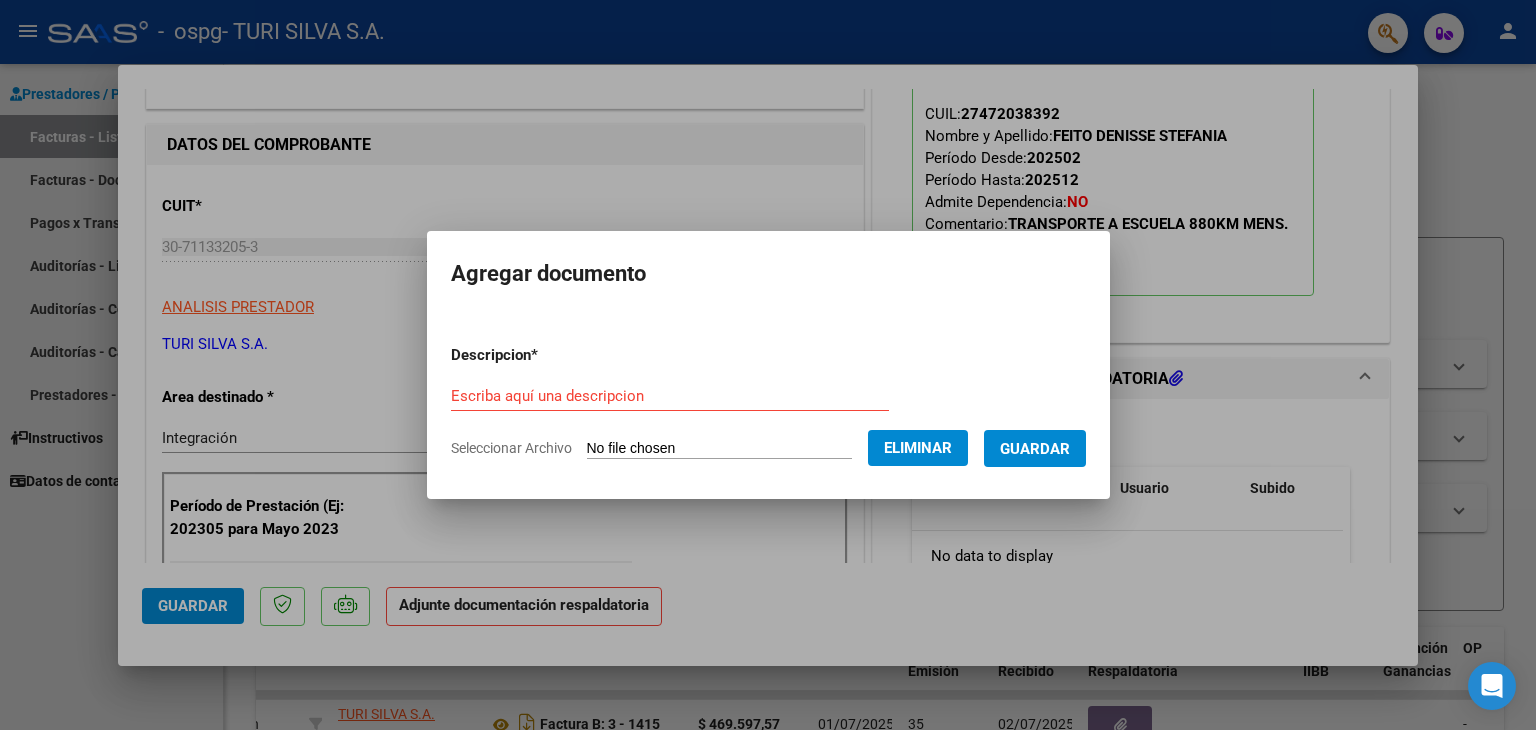 click on "Escriba aquí una descripcion" at bounding box center (670, 396) 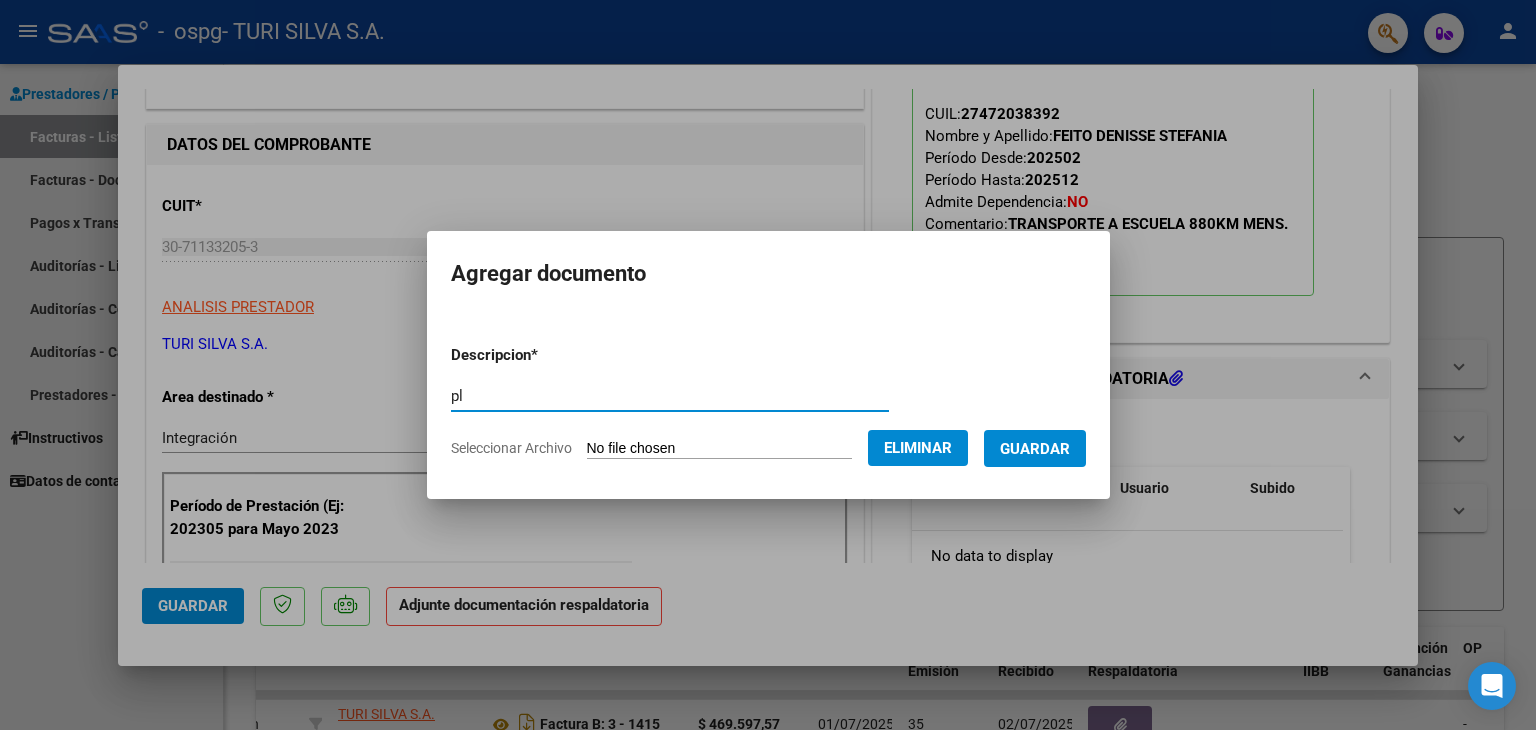 type on "p" 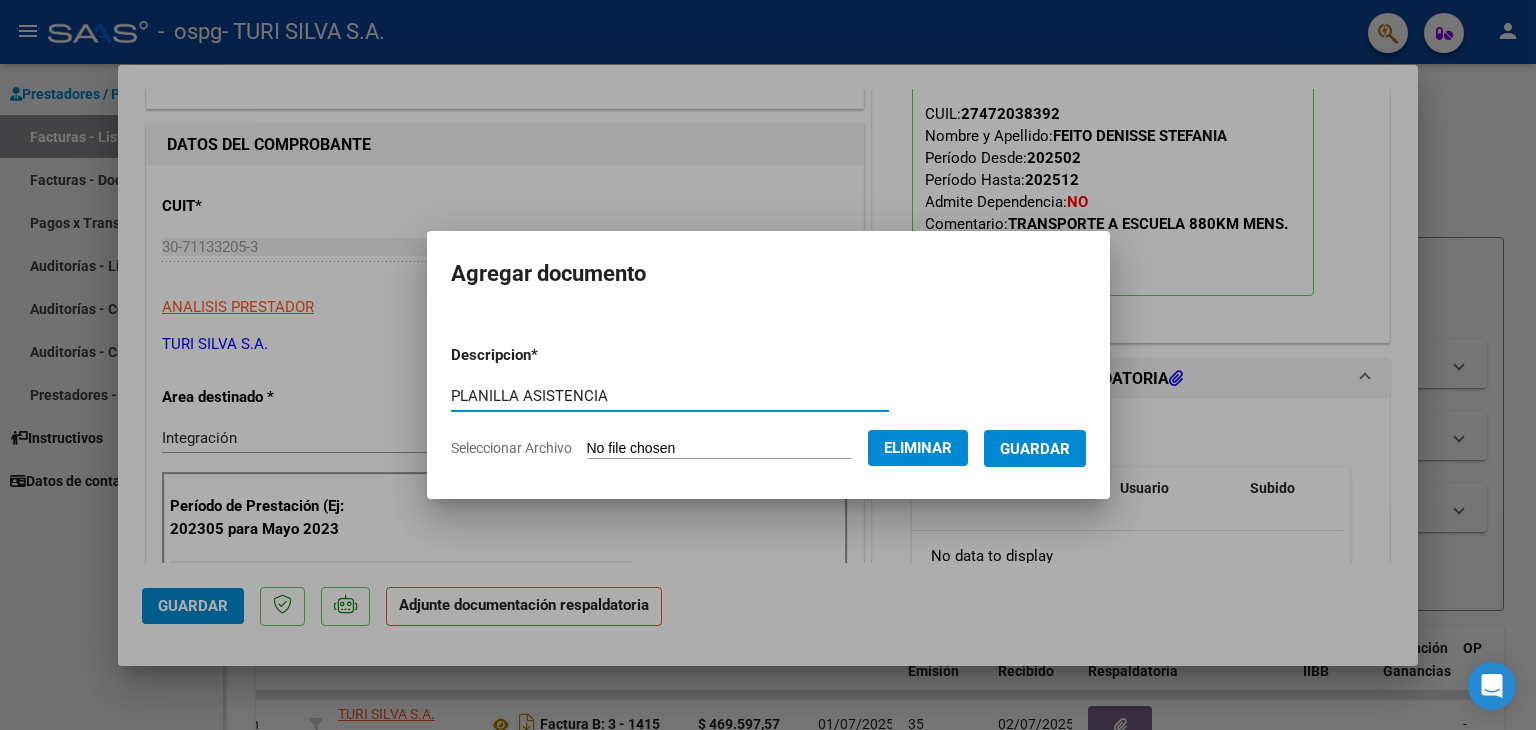type on "PLANILLA ASISTENCIA" 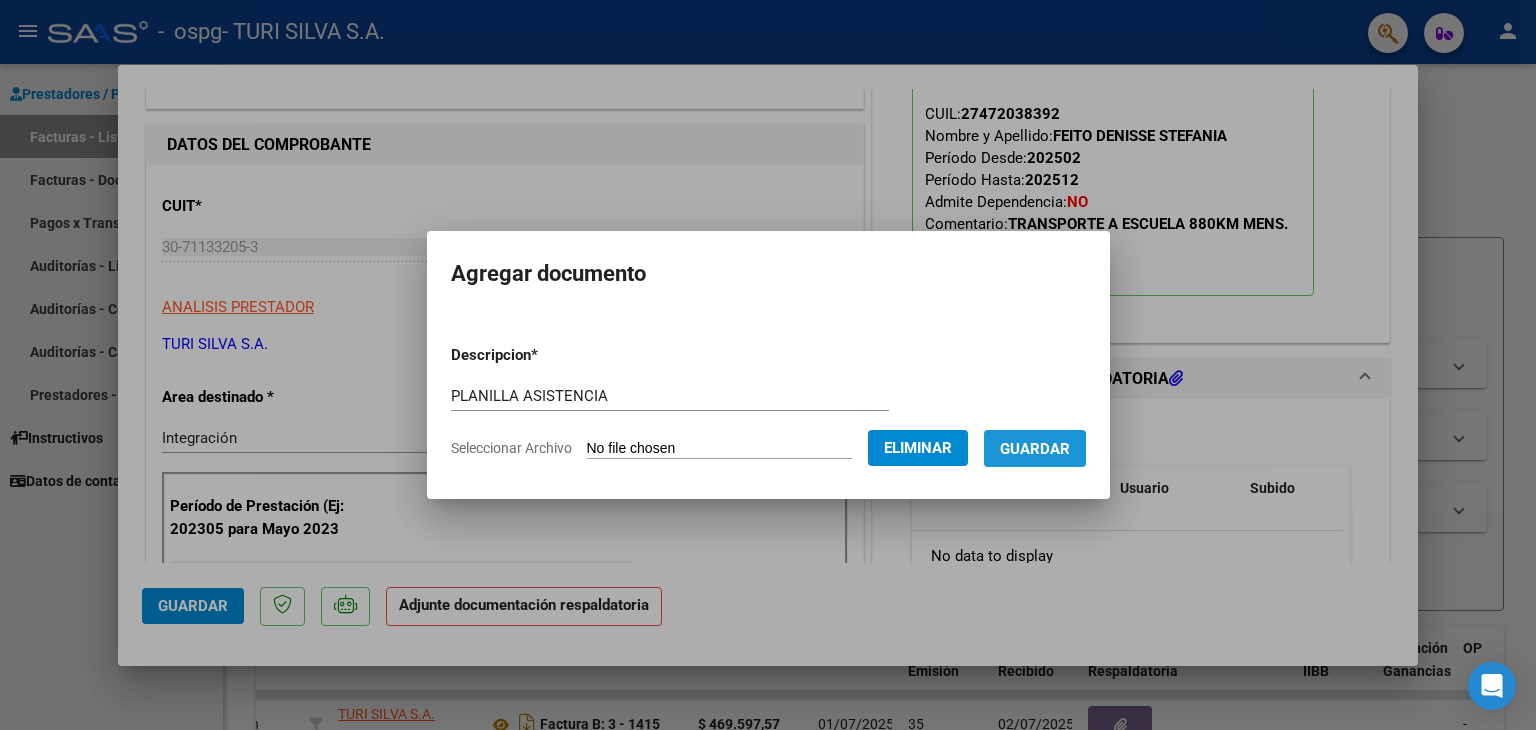 click on "Guardar" at bounding box center (1035, 449) 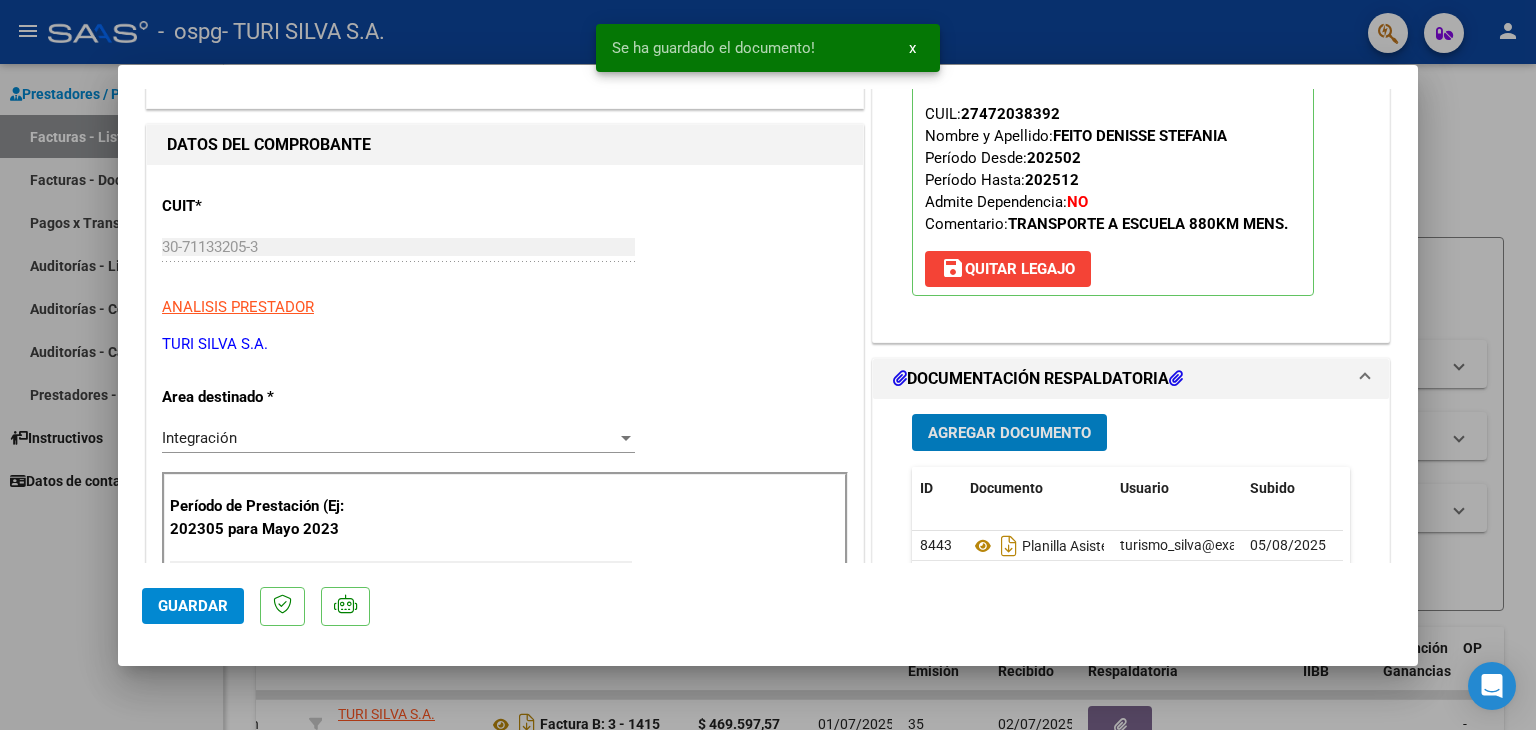 scroll, scrollTop: 913, scrollLeft: 0, axis: vertical 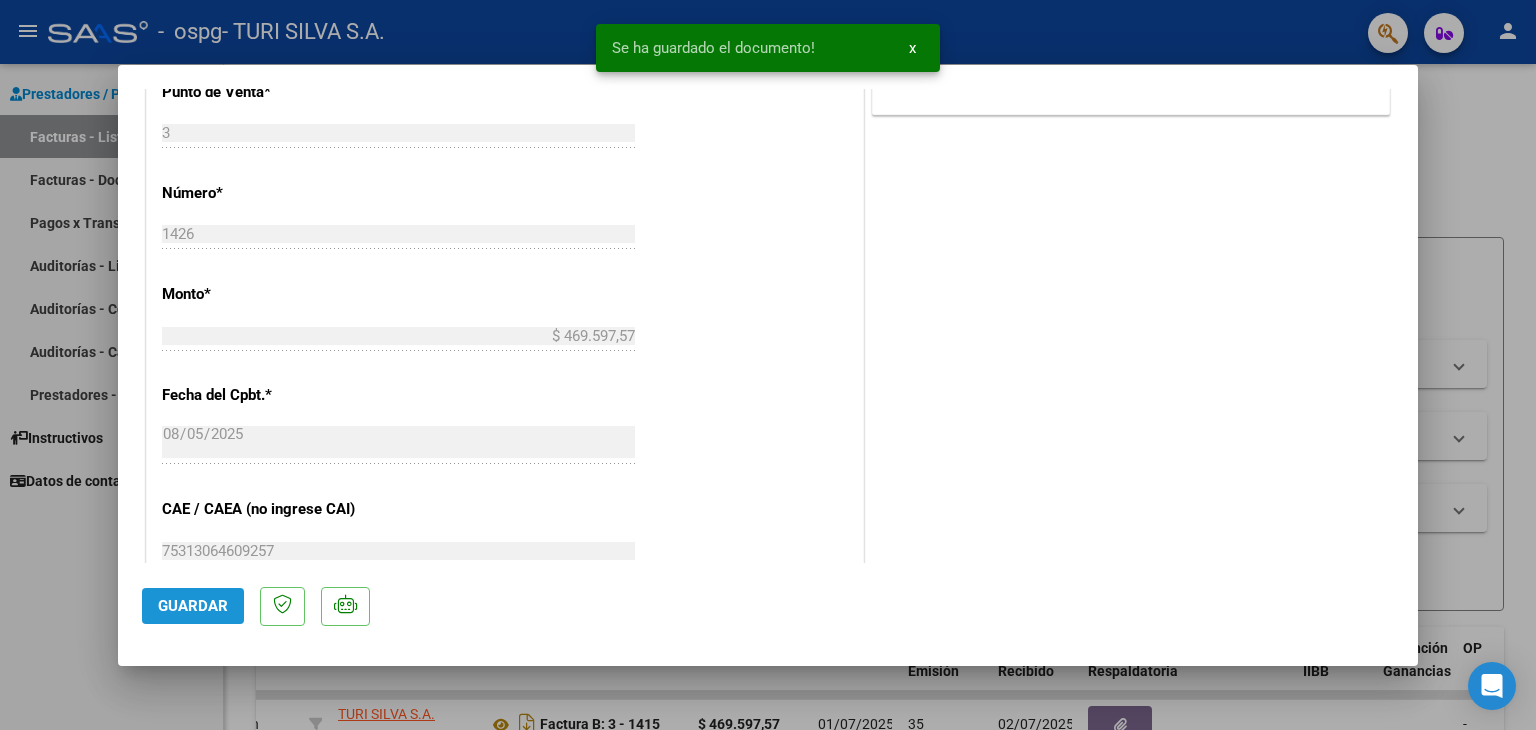 click on "Guardar" 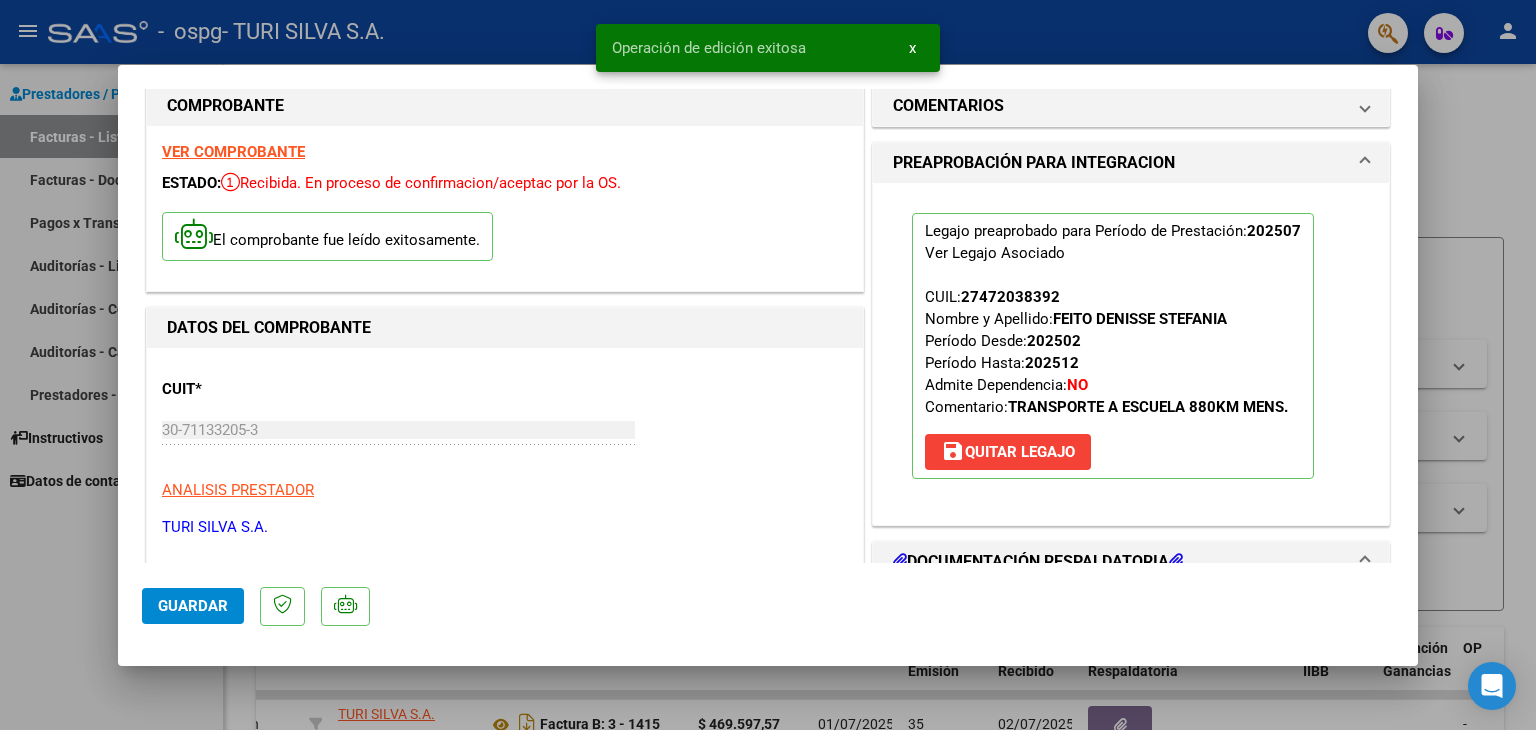 scroll, scrollTop: 13, scrollLeft: 0, axis: vertical 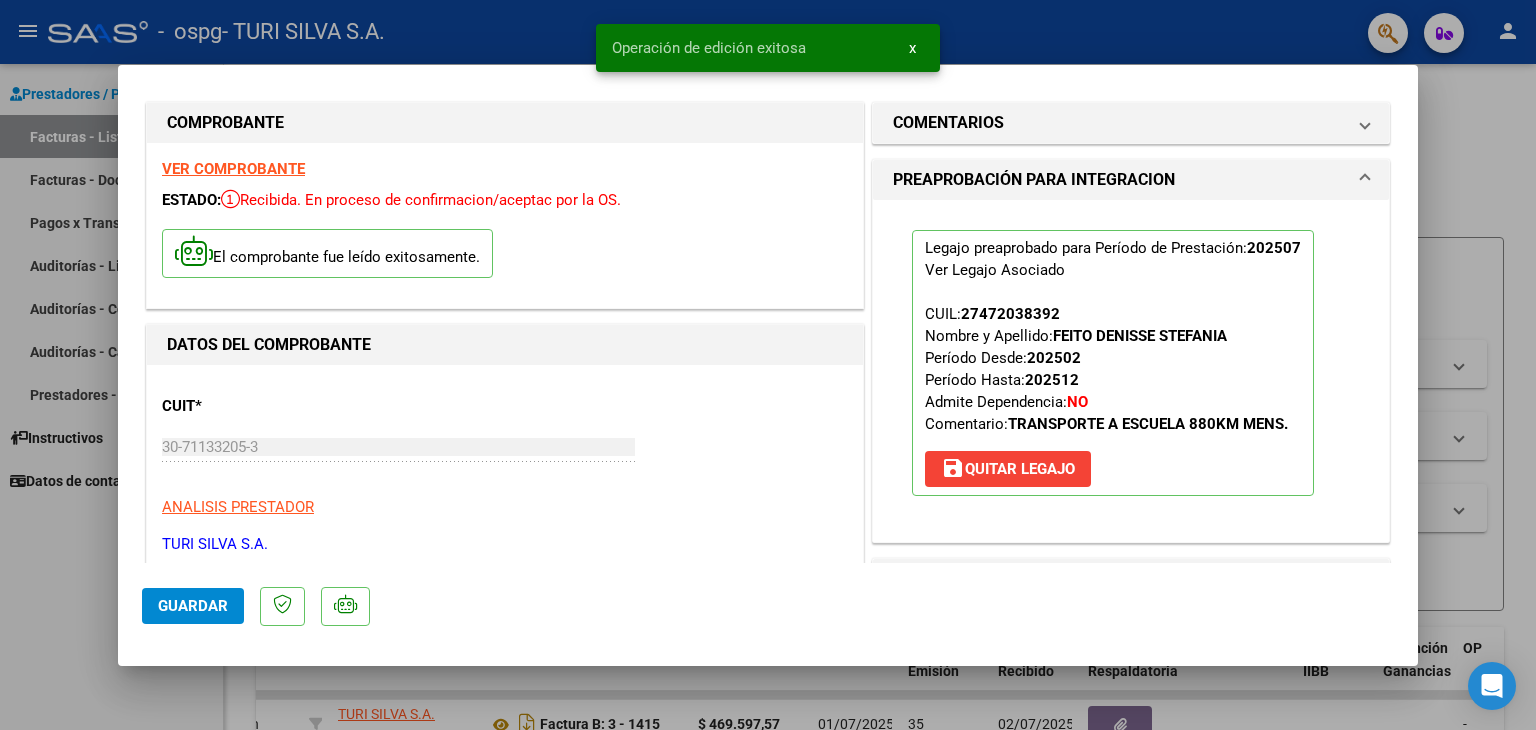 click at bounding box center [768, 365] 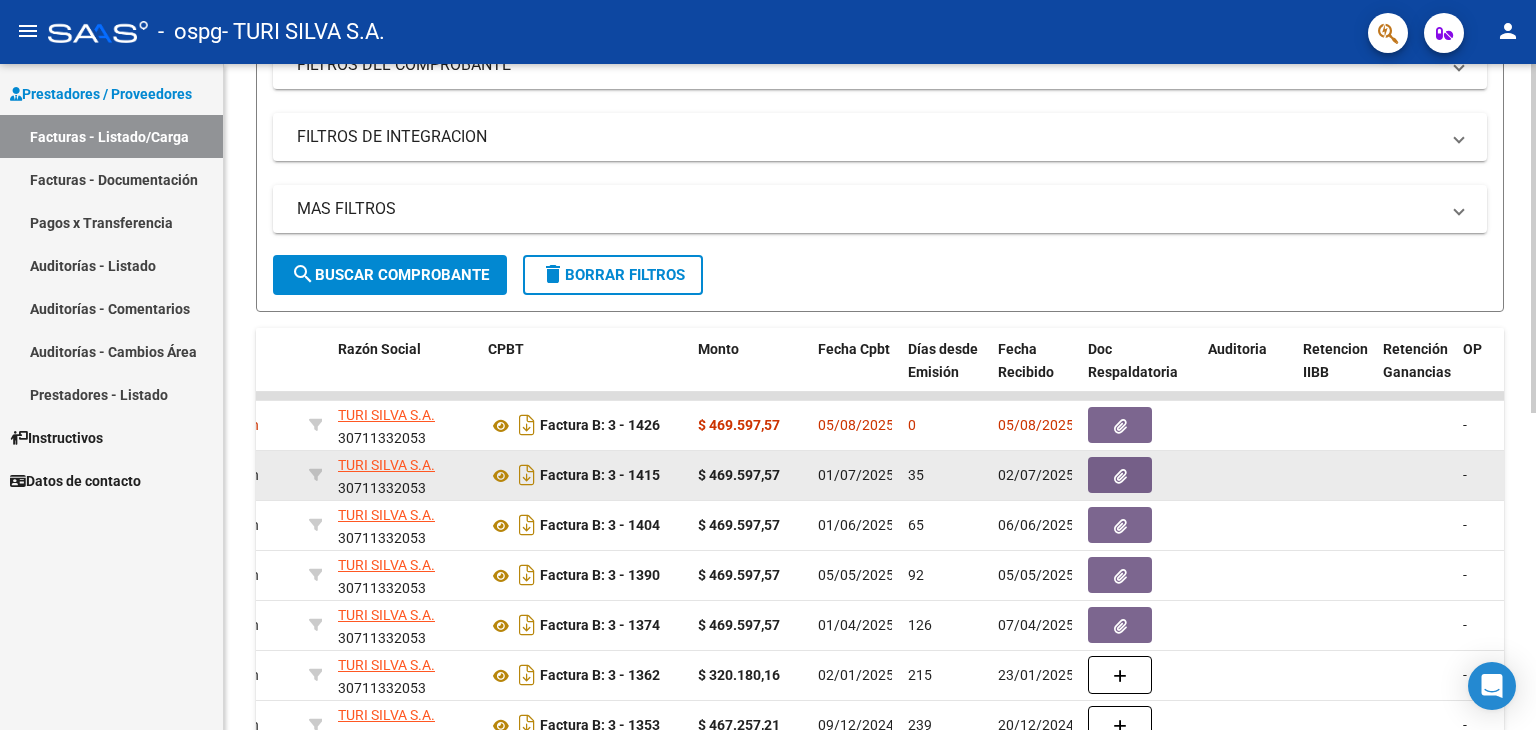 scroll, scrollTop: 300, scrollLeft: 0, axis: vertical 